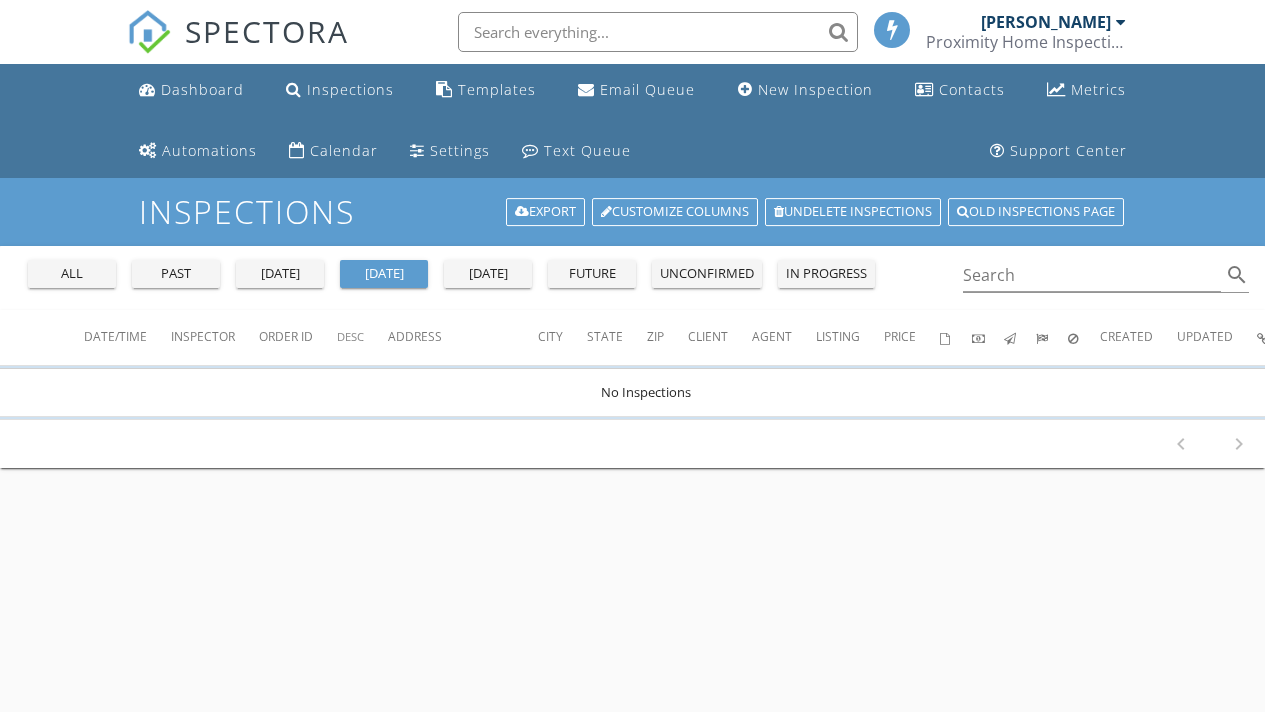 scroll, scrollTop: 0, scrollLeft: 0, axis: both 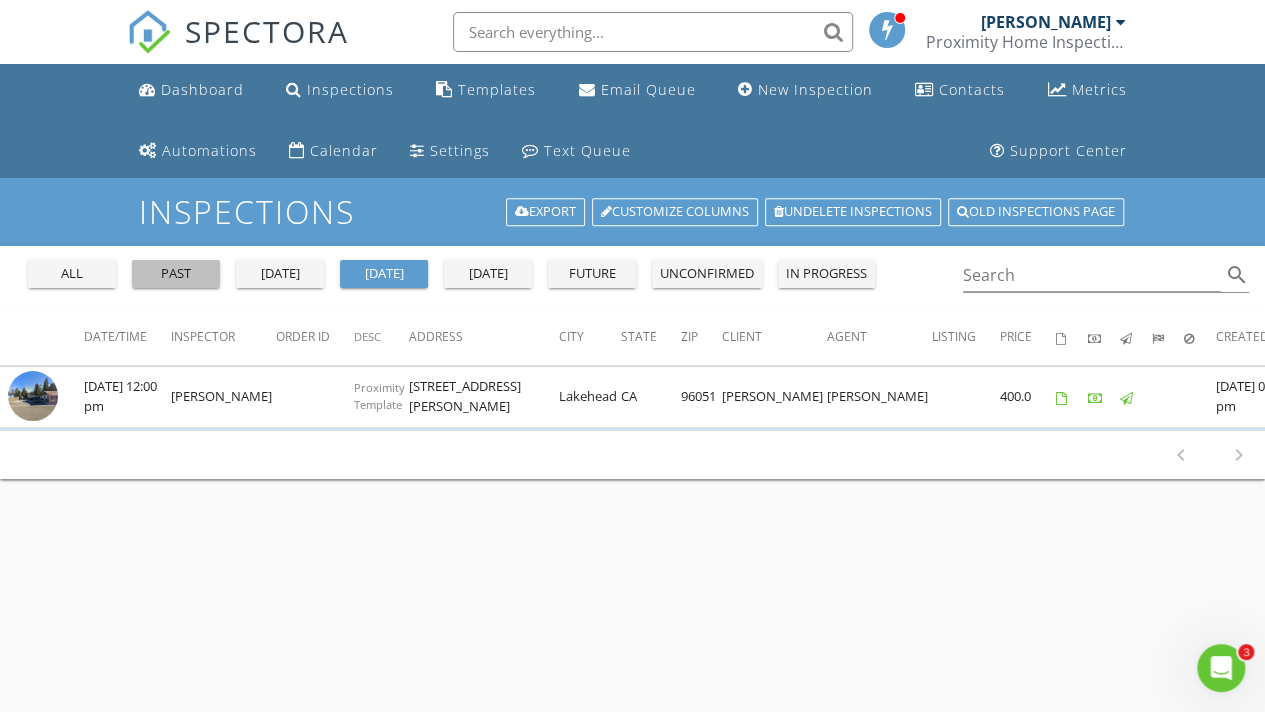 click on "past" at bounding box center (176, 274) 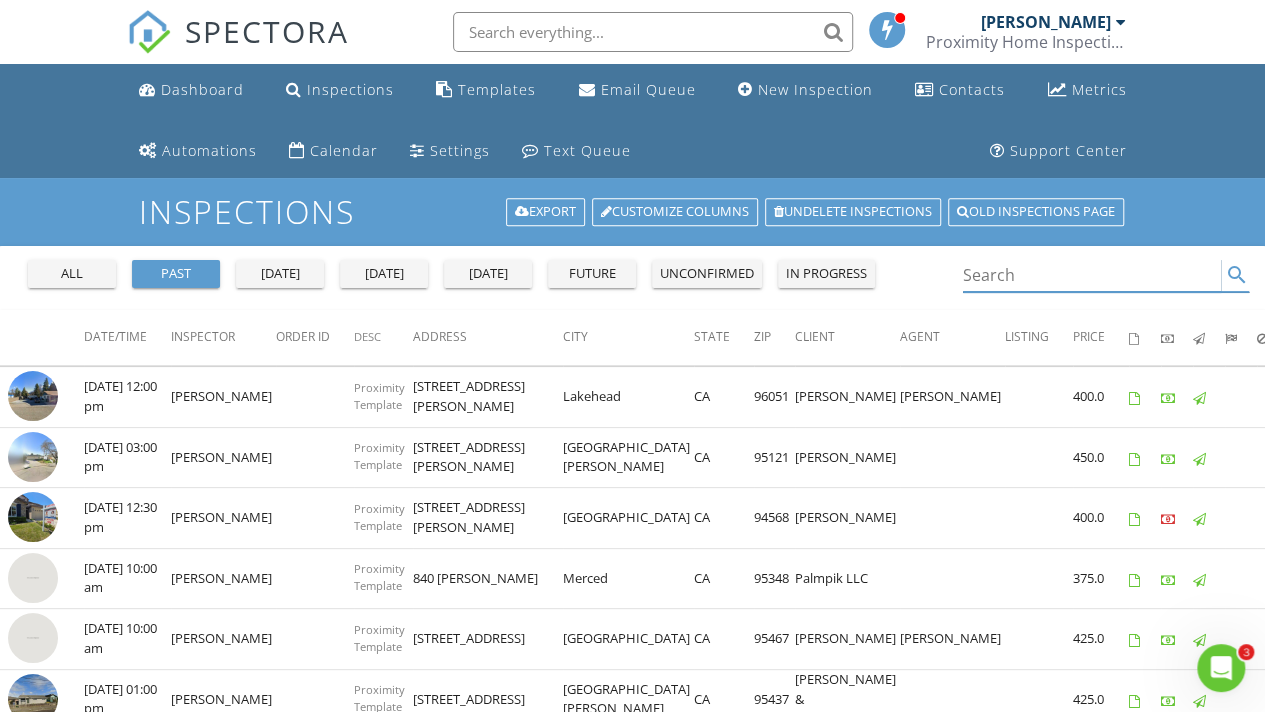 click at bounding box center [1092, 275] 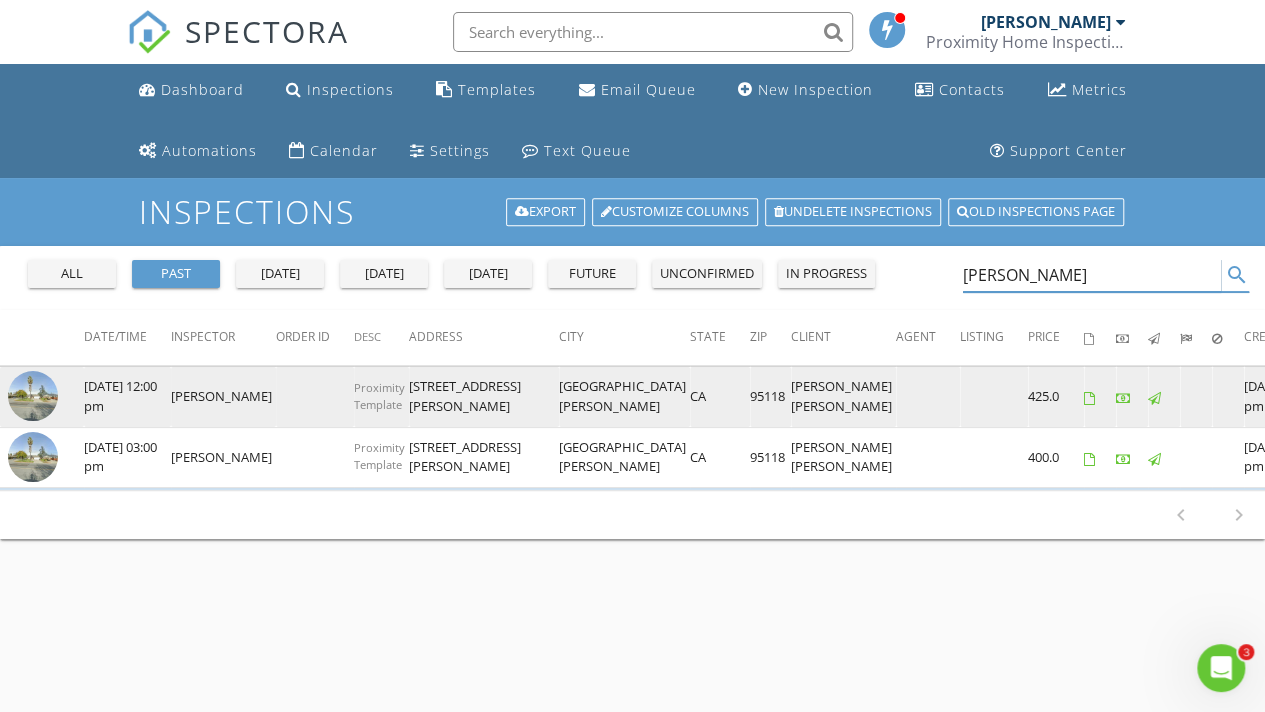 type on "kooser" 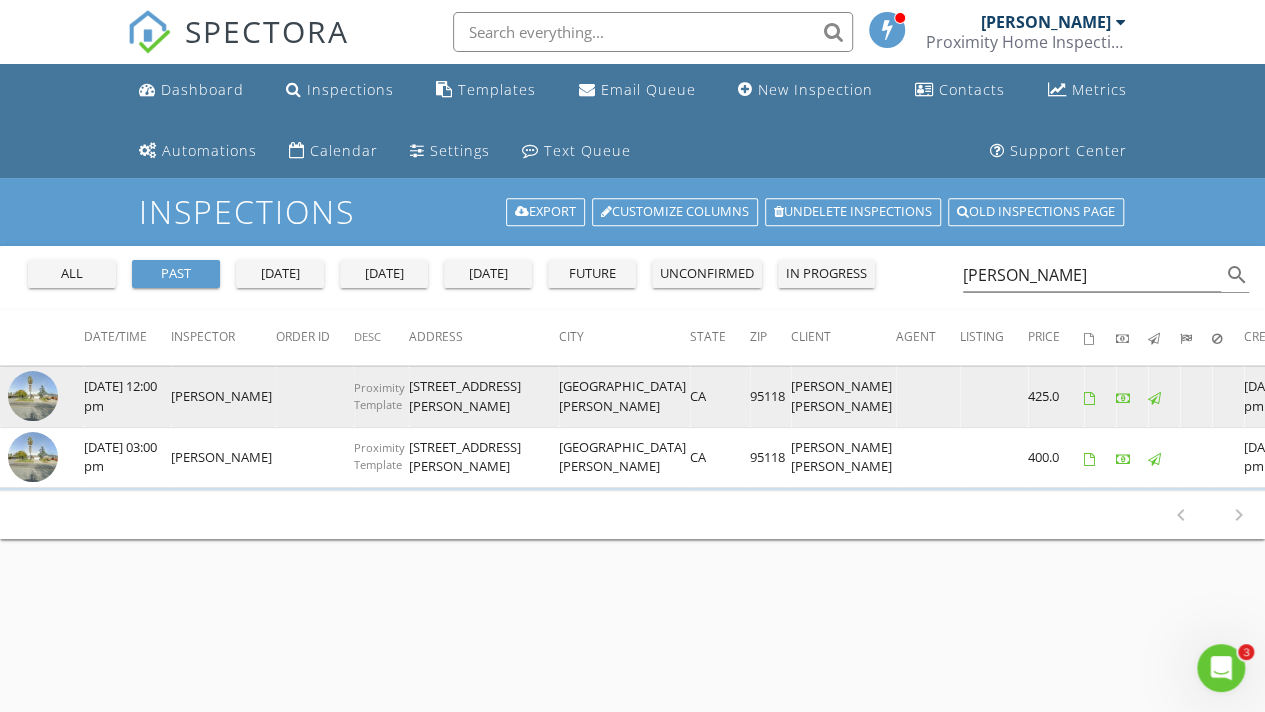 click at bounding box center [33, 396] 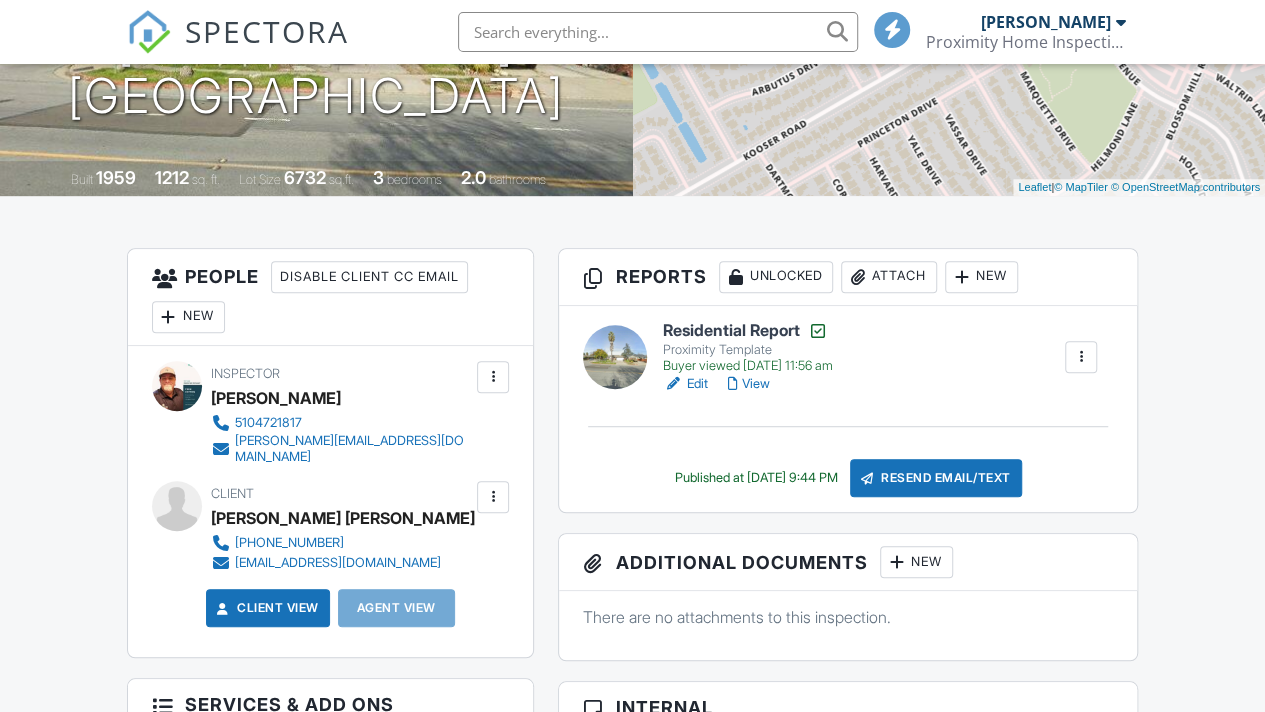 scroll, scrollTop: 0, scrollLeft: 0, axis: both 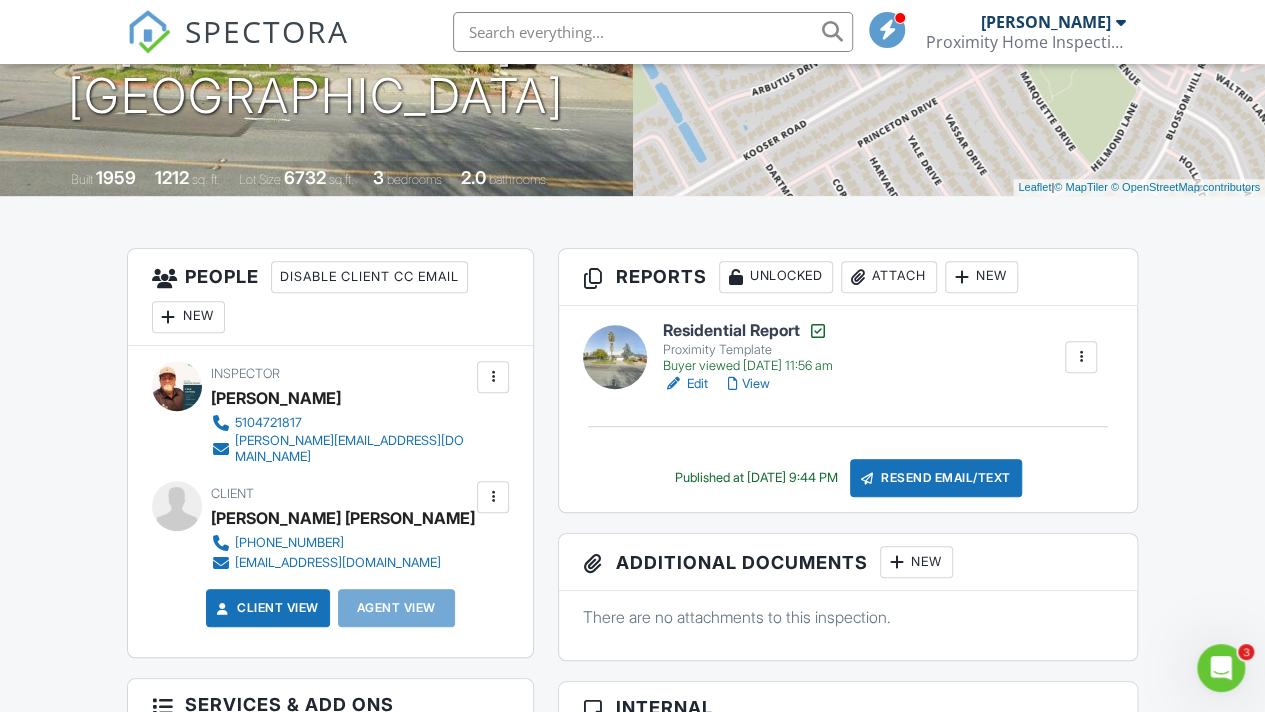 click on "View" at bounding box center (749, 384) 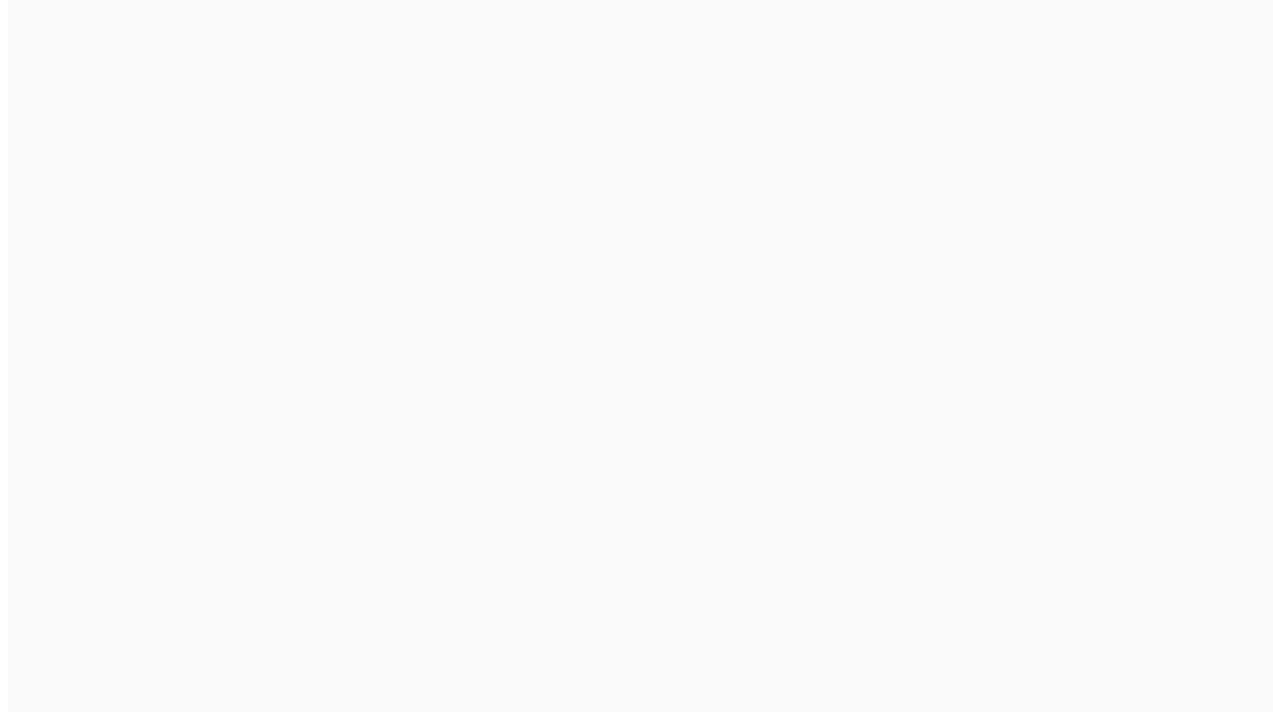 scroll, scrollTop: 0, scrollLeft: 0, axis: both 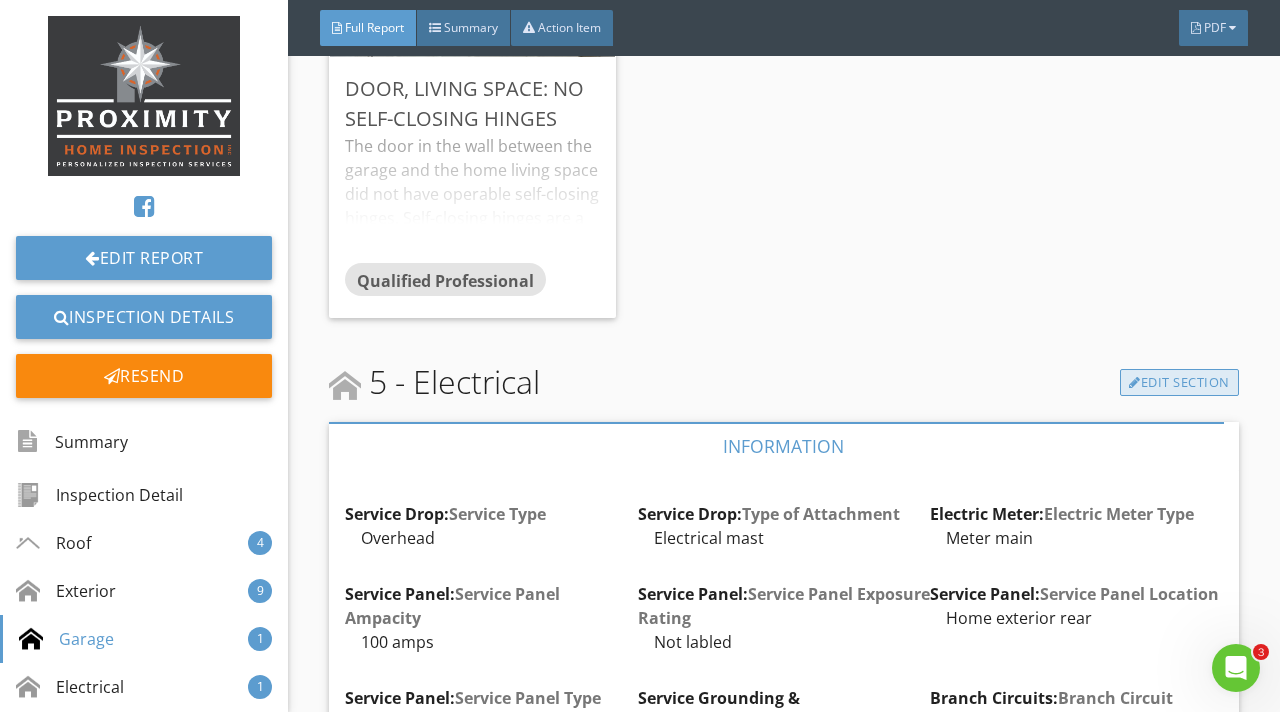 click on "Edit Section" at bounding box center (1179, 383) 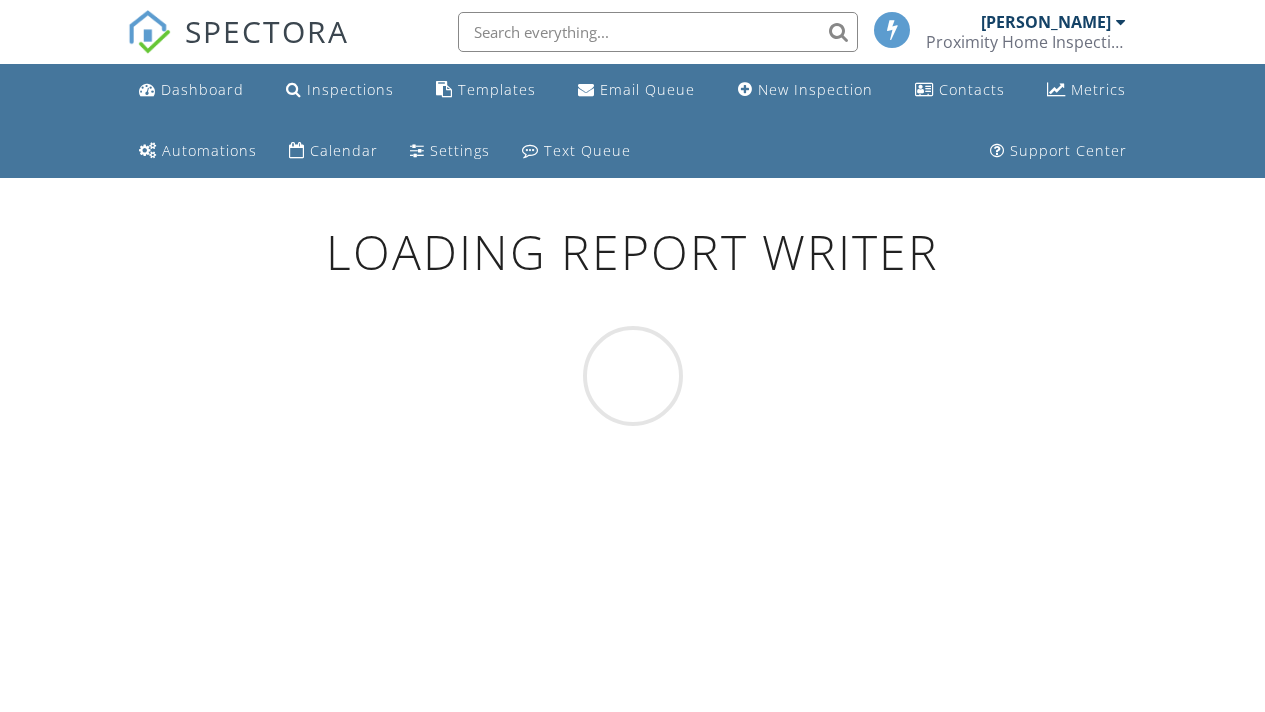 scroll, scrollTop: 0, scrollLeft: 0, axis: both 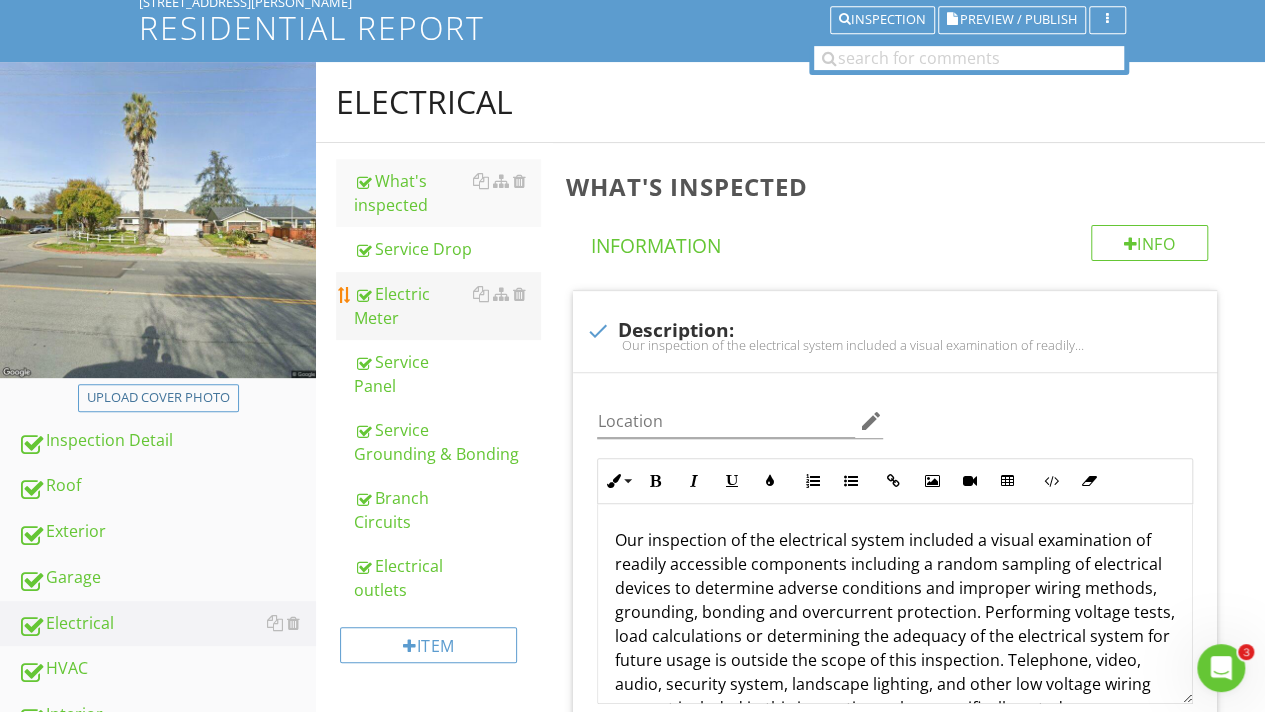 click on "Electric Meter" at bounding box center (447, 306) 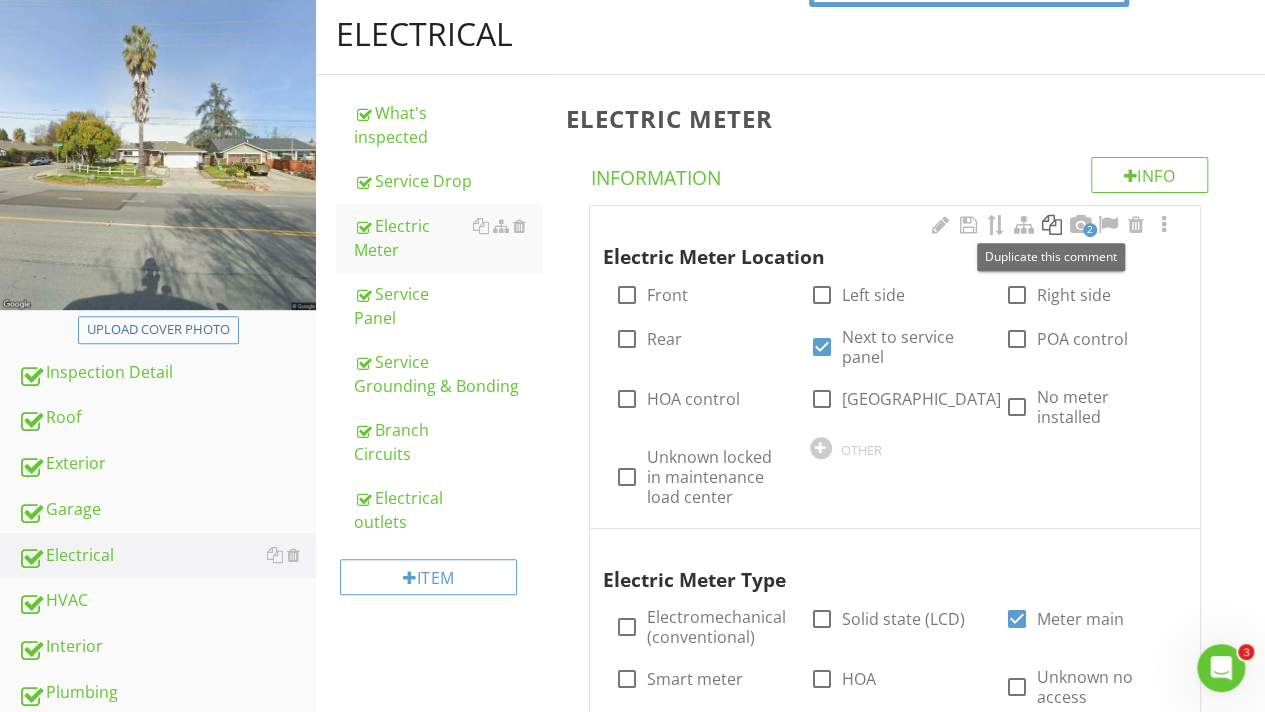 scroll, scrollTop: 300, scrollLeft: 0, axis: vertical 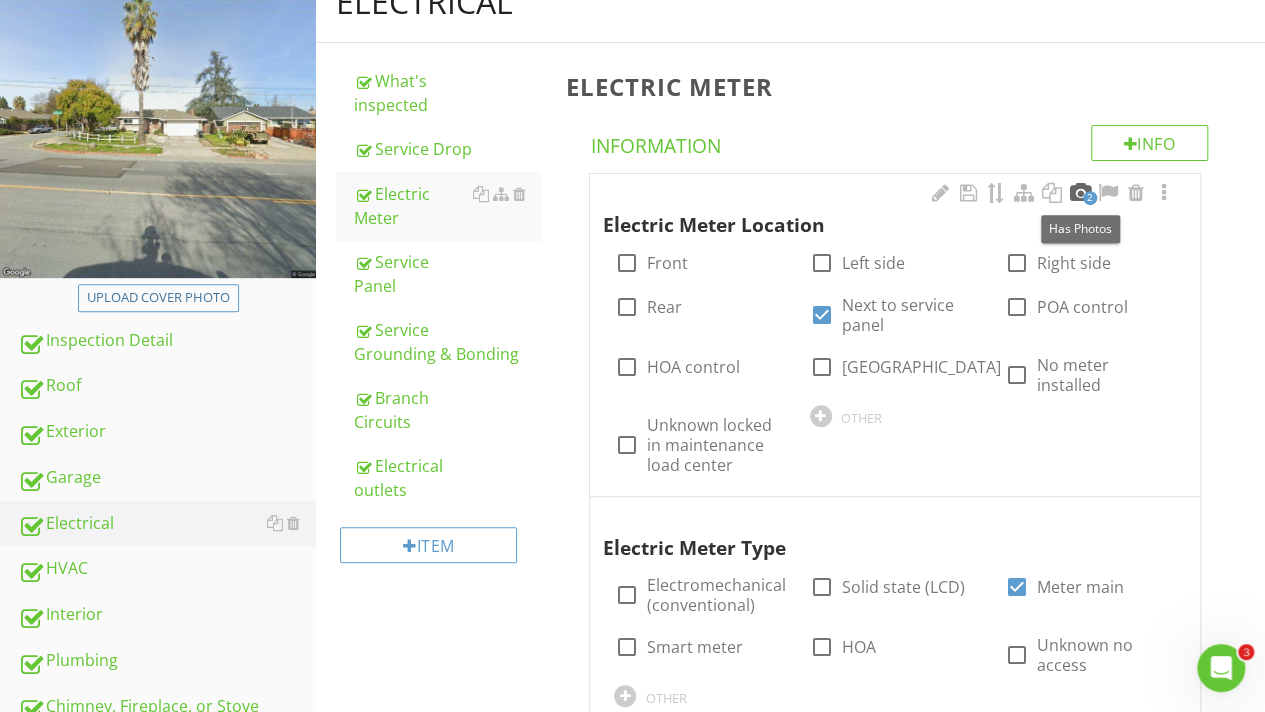 click at bounding box center (1080, 193) 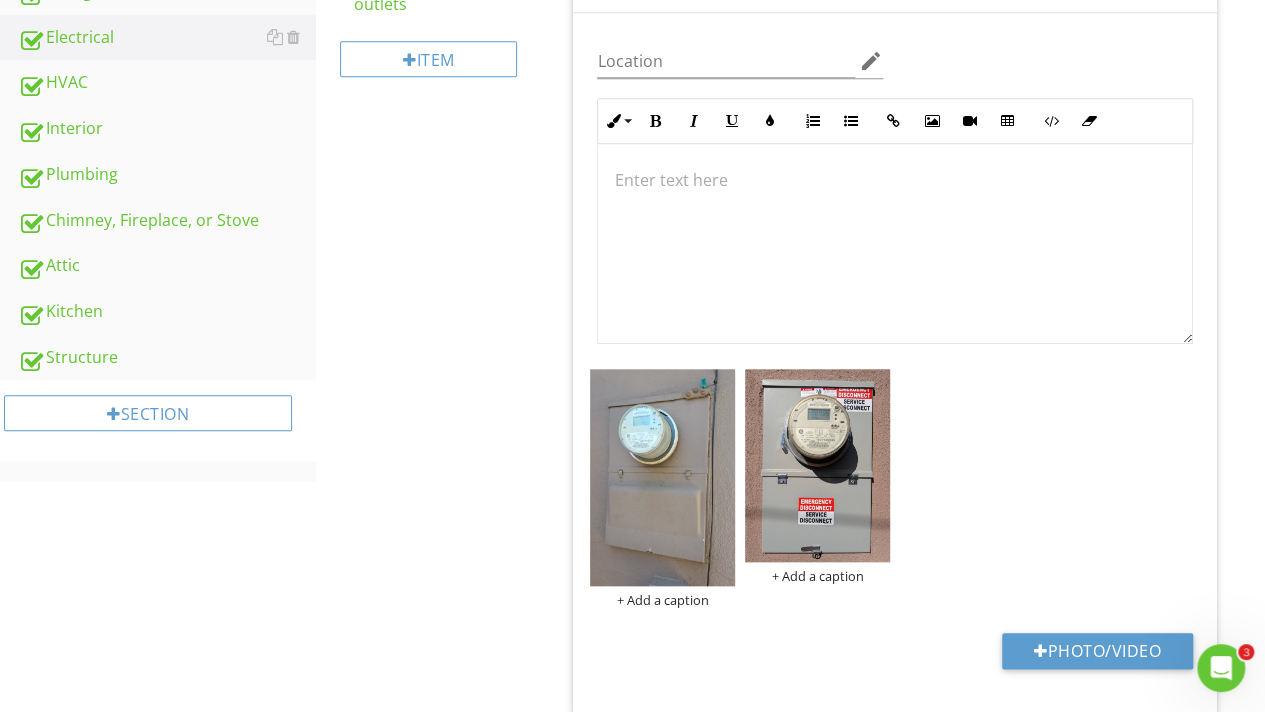 scroll, scrollTop: 800, scrollLeft: 0, axis: vertical 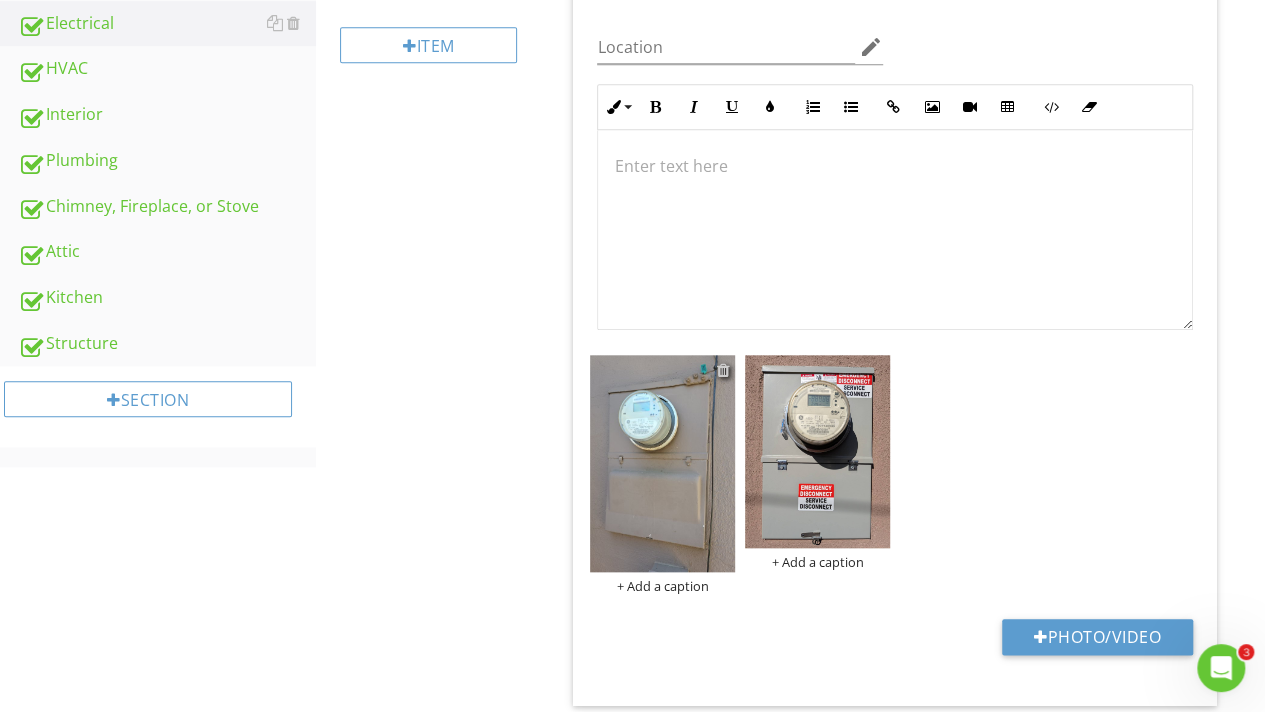 click at bounding box center (722, 370) 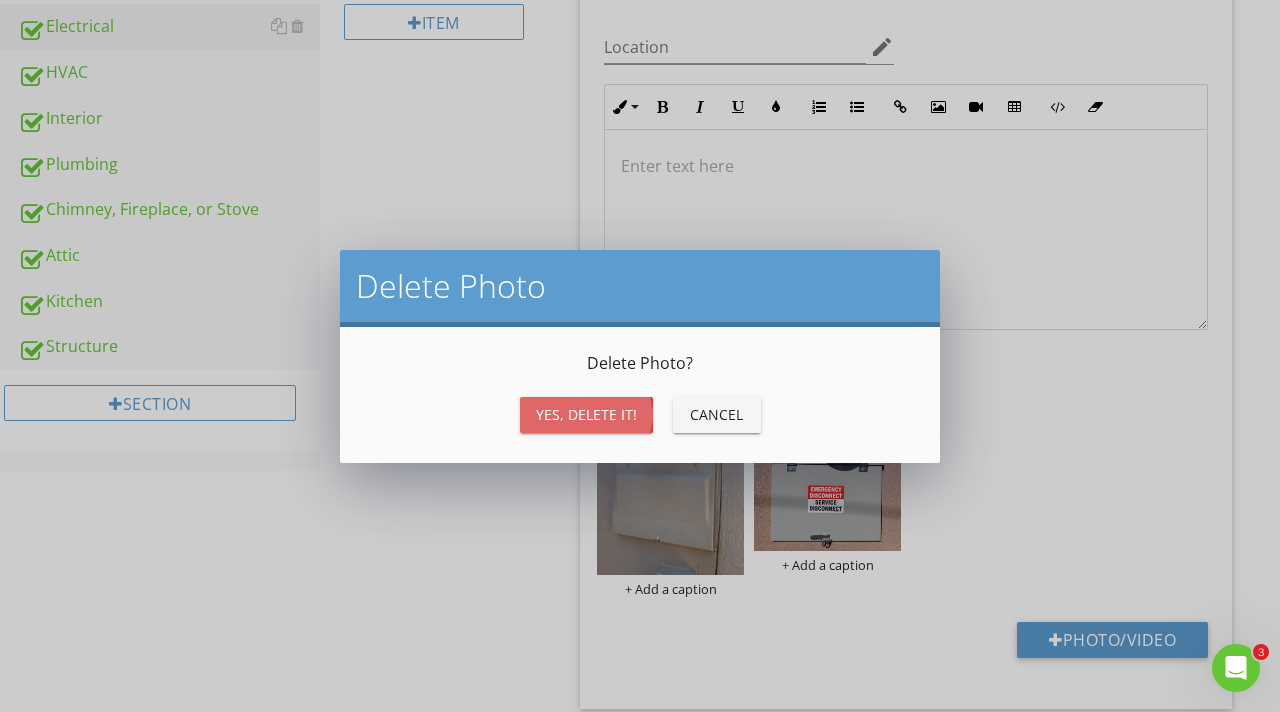 click on "Yes, Delete it!" at bounding box center [586, 414] 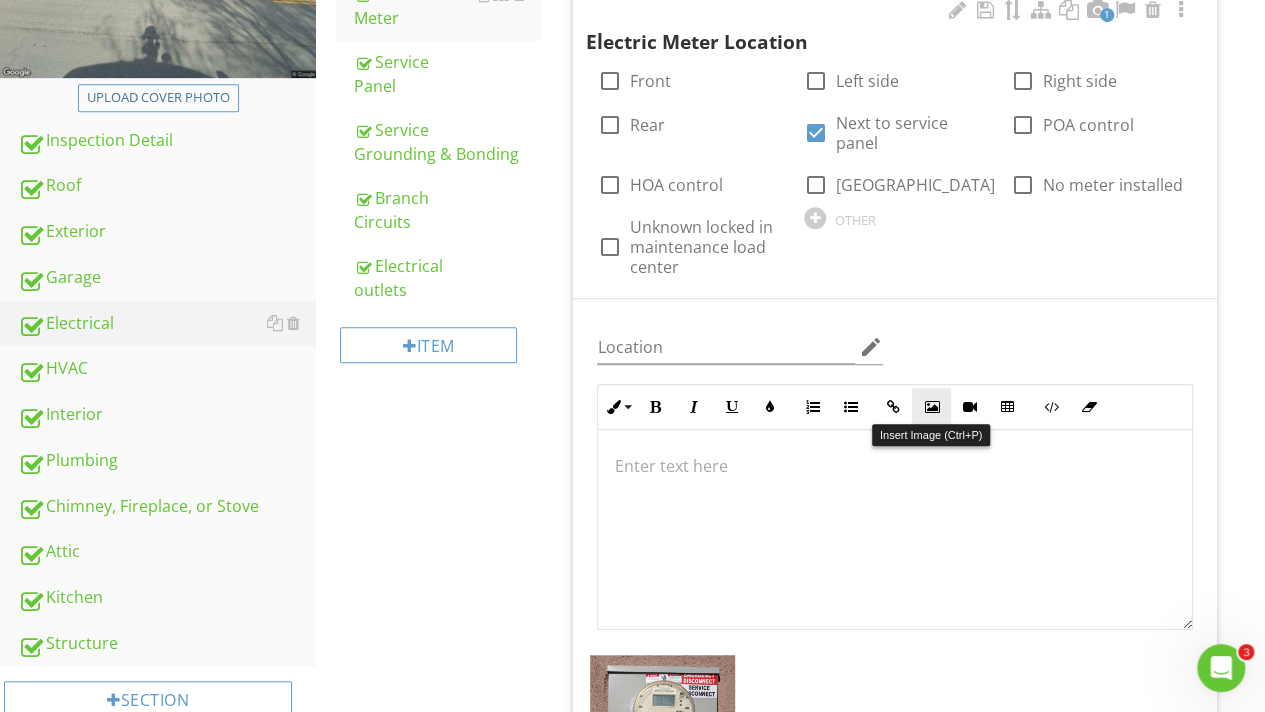 scroll, scrollTop: 200, scrollLeft: 0, axis: vertical 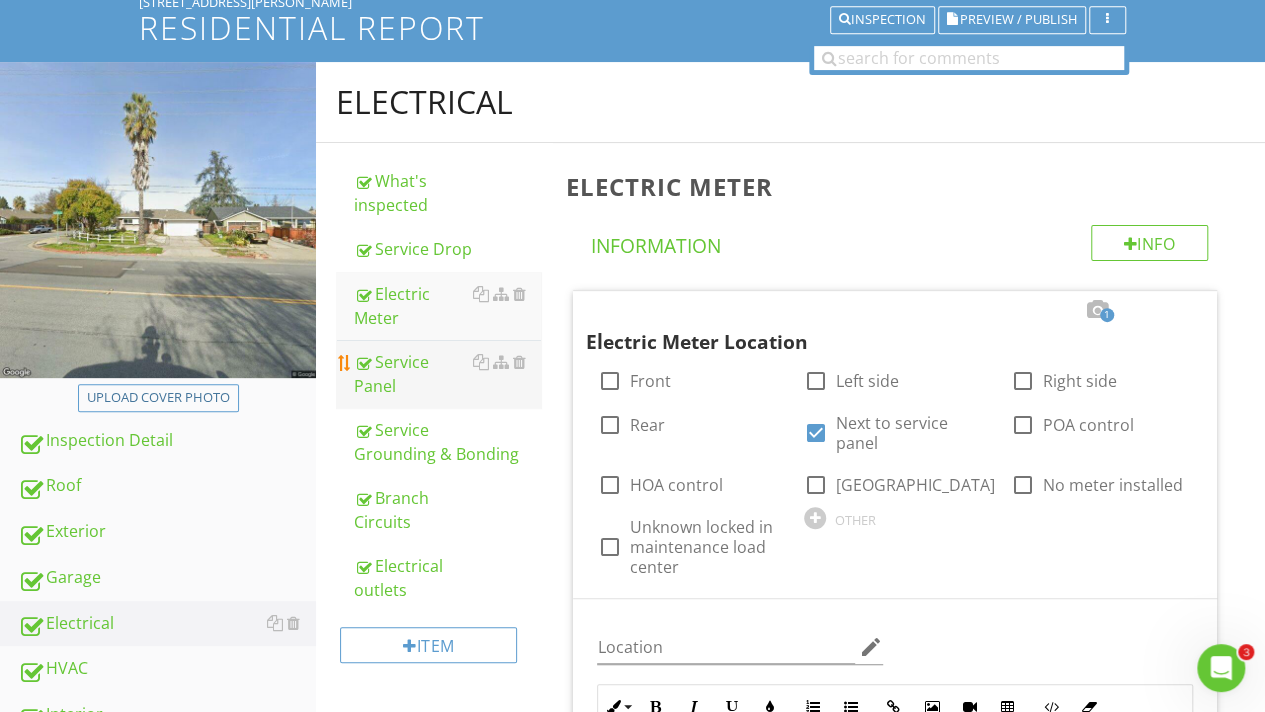 click on "Service Panel" at bounding box center (447, 374) 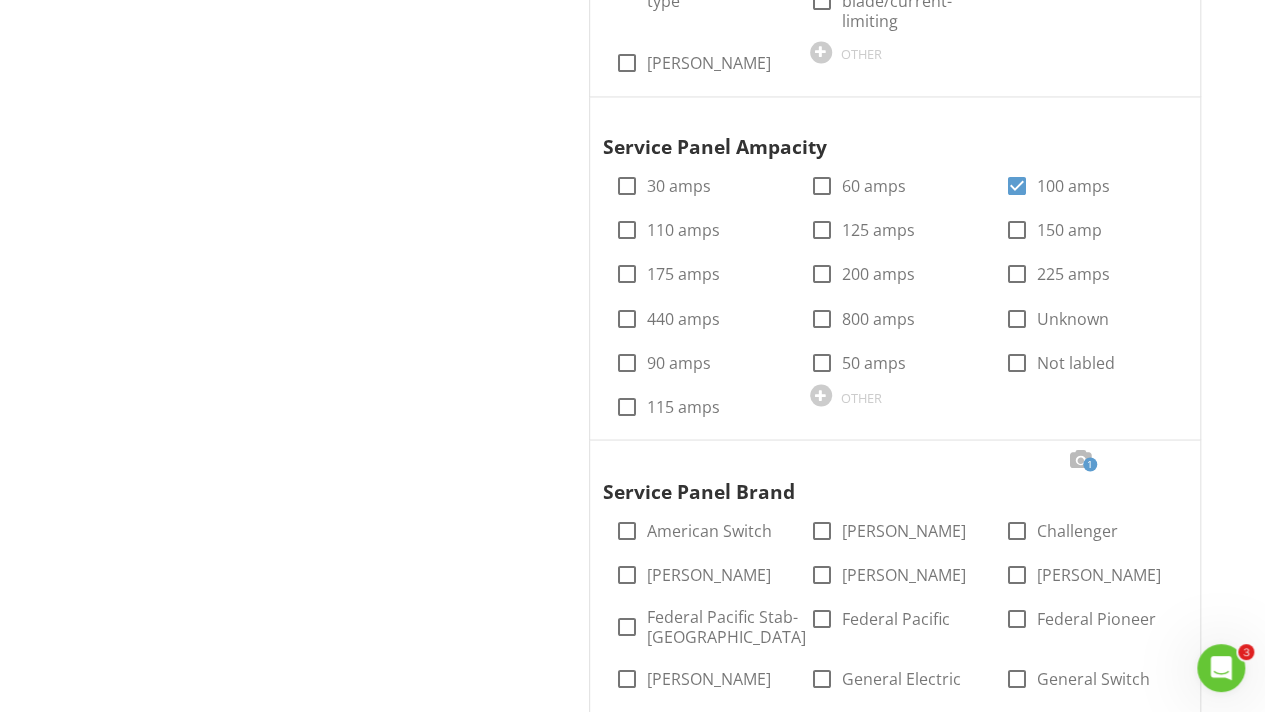 scroll, scrollTop: 1900, scrollLeft: 0, axis: vertical 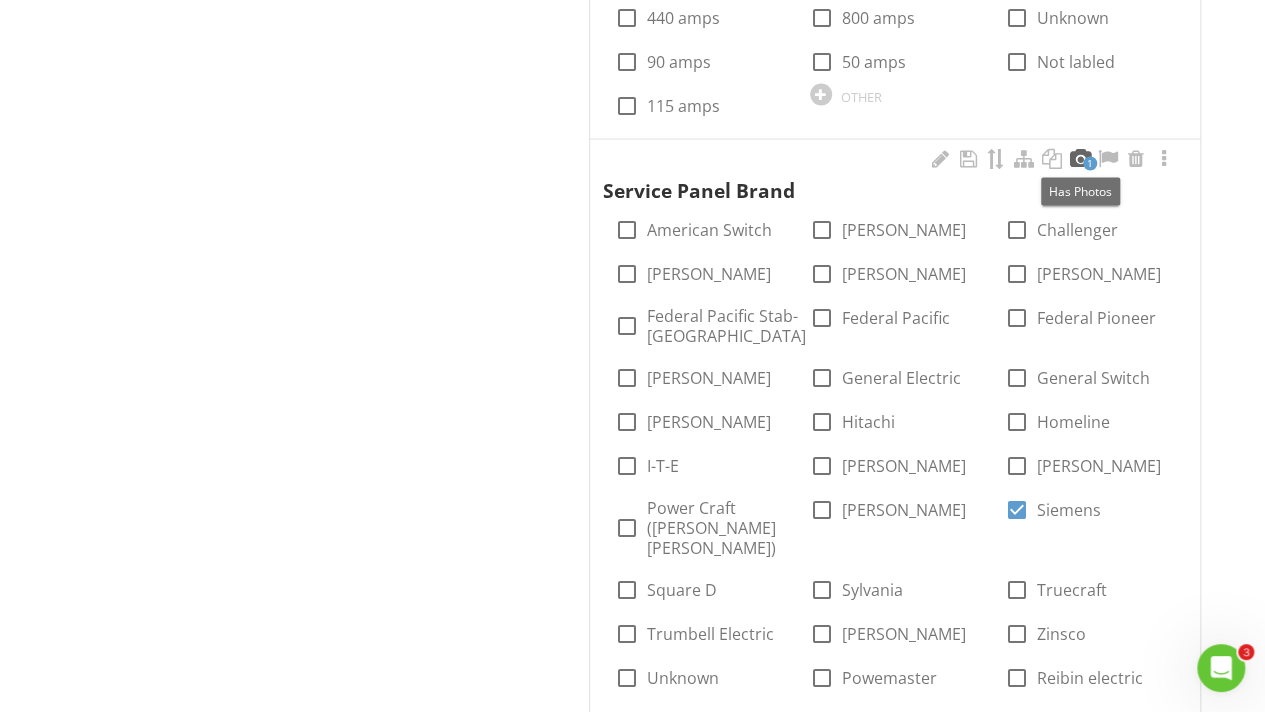 click at bounding box center (1080, 159) 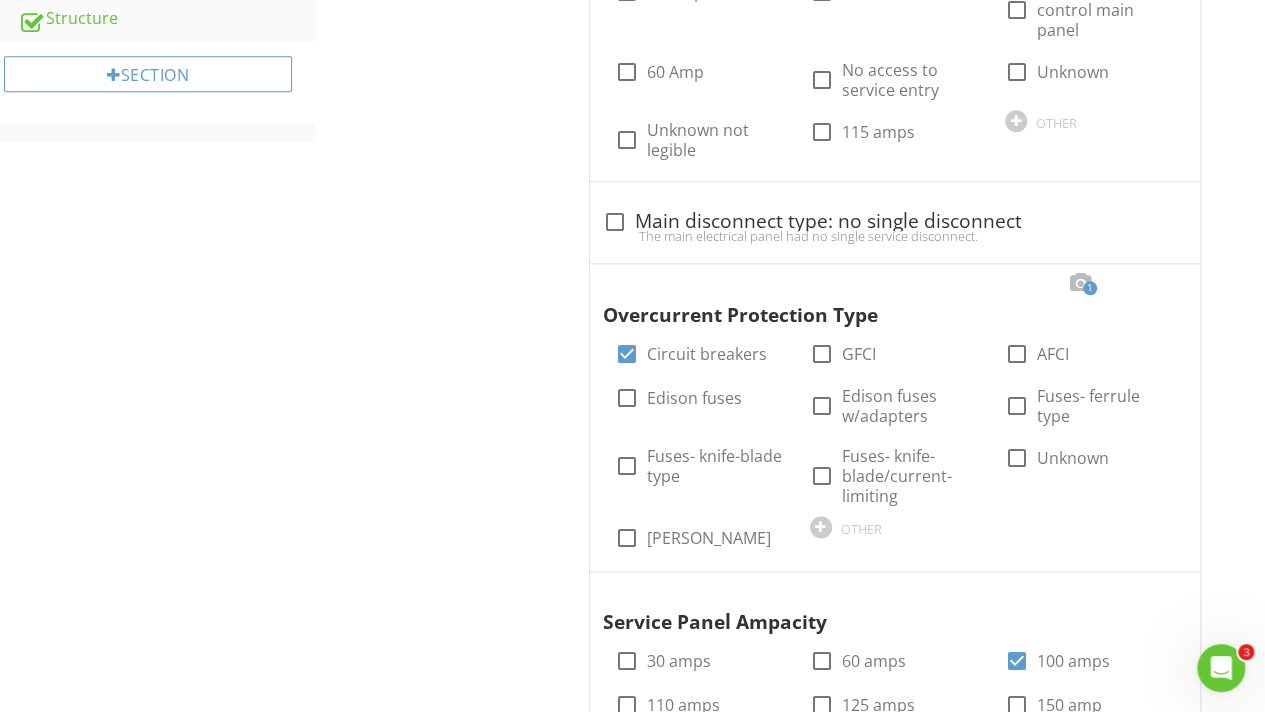 scroll, scrollTop: 1100, scrollLeft: 0, axis: vertical 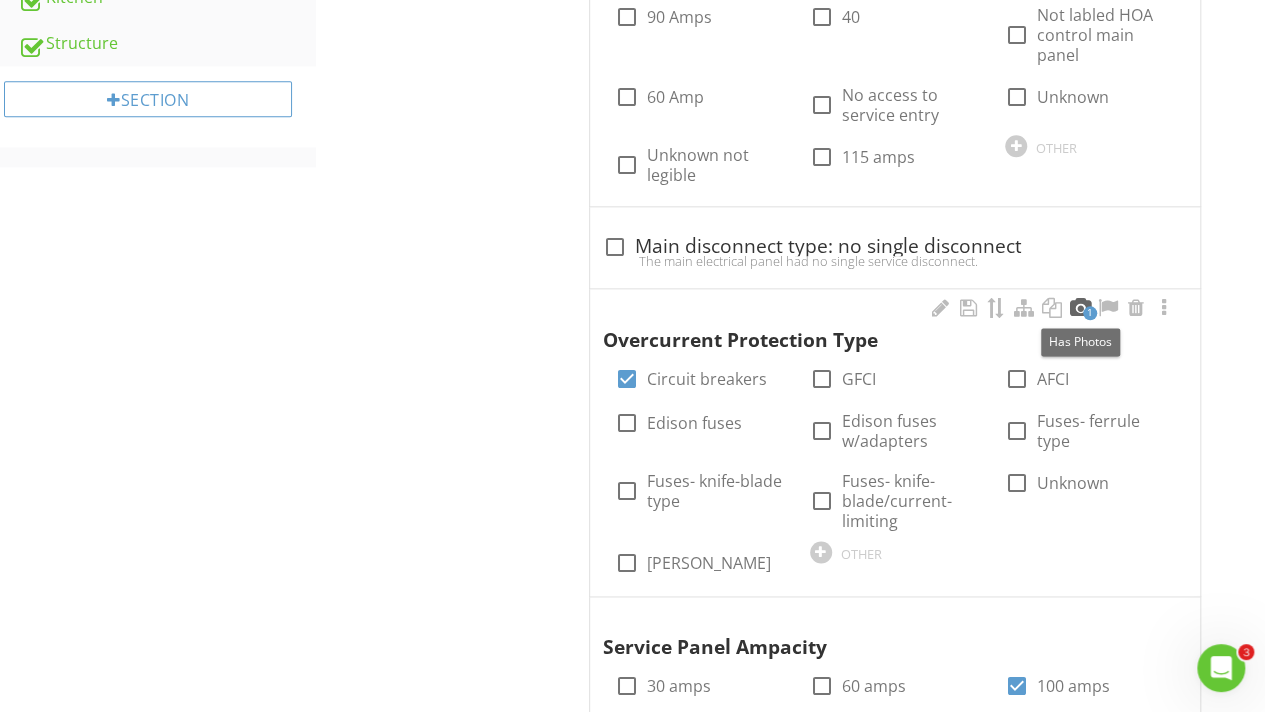 click at bounding box center (1080, 308) 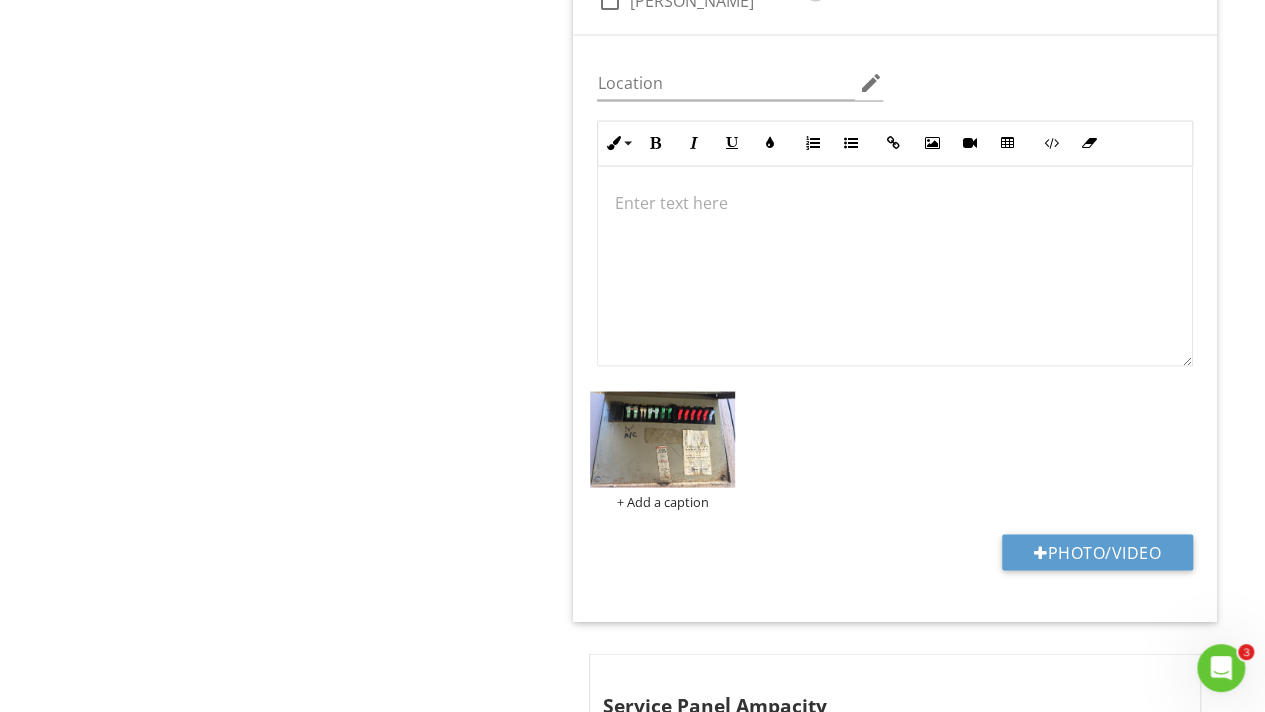 scroll, scrollTop: 1700, scrollLeft: 0, axis: vertical 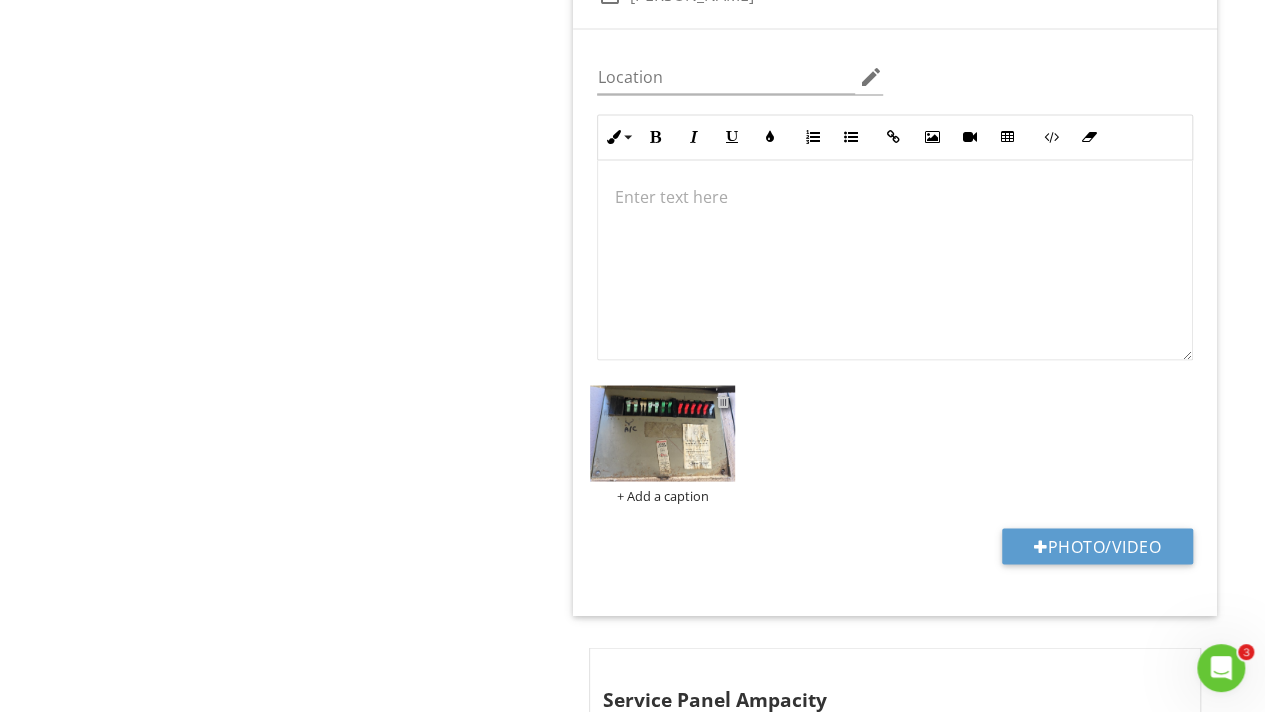 click at bounding box center (722, 400) 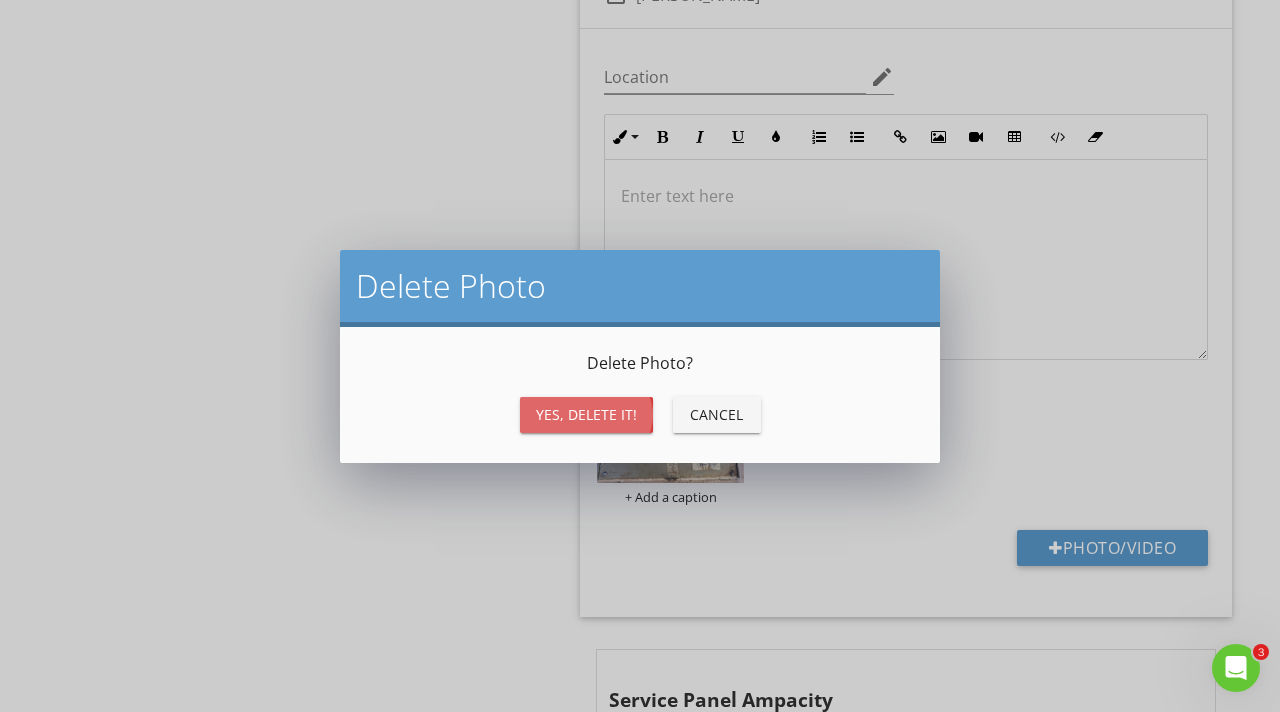 click on "Yes, Delete it!" at bounding box center (586, 414) 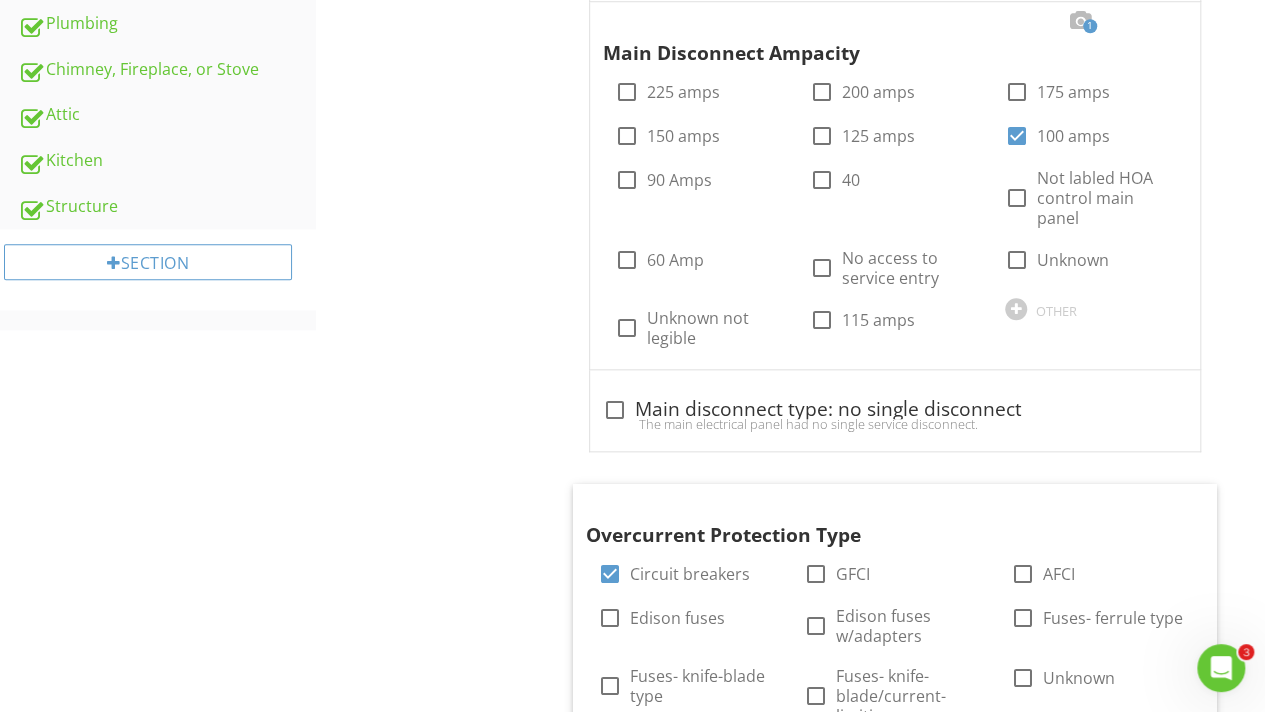 scroll, scrollTop: 800, scrollLeft: 0, axis: vertical 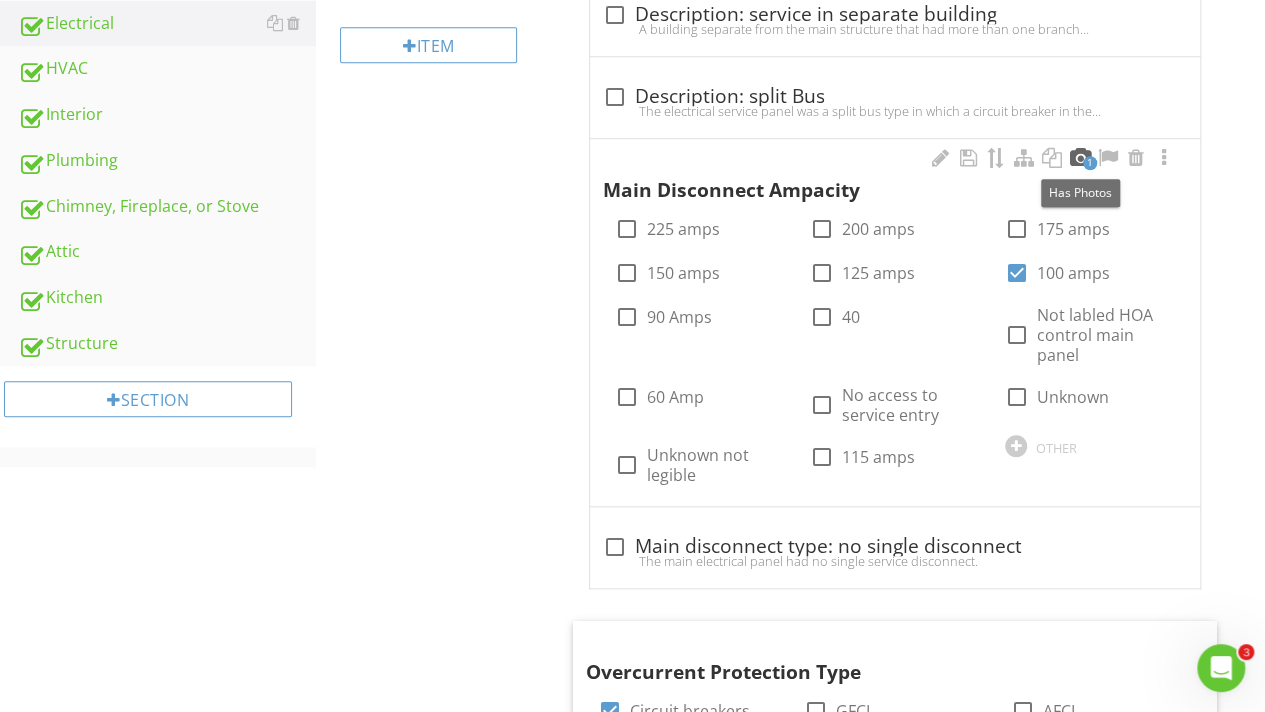 click at bounding box center [1080, 158] 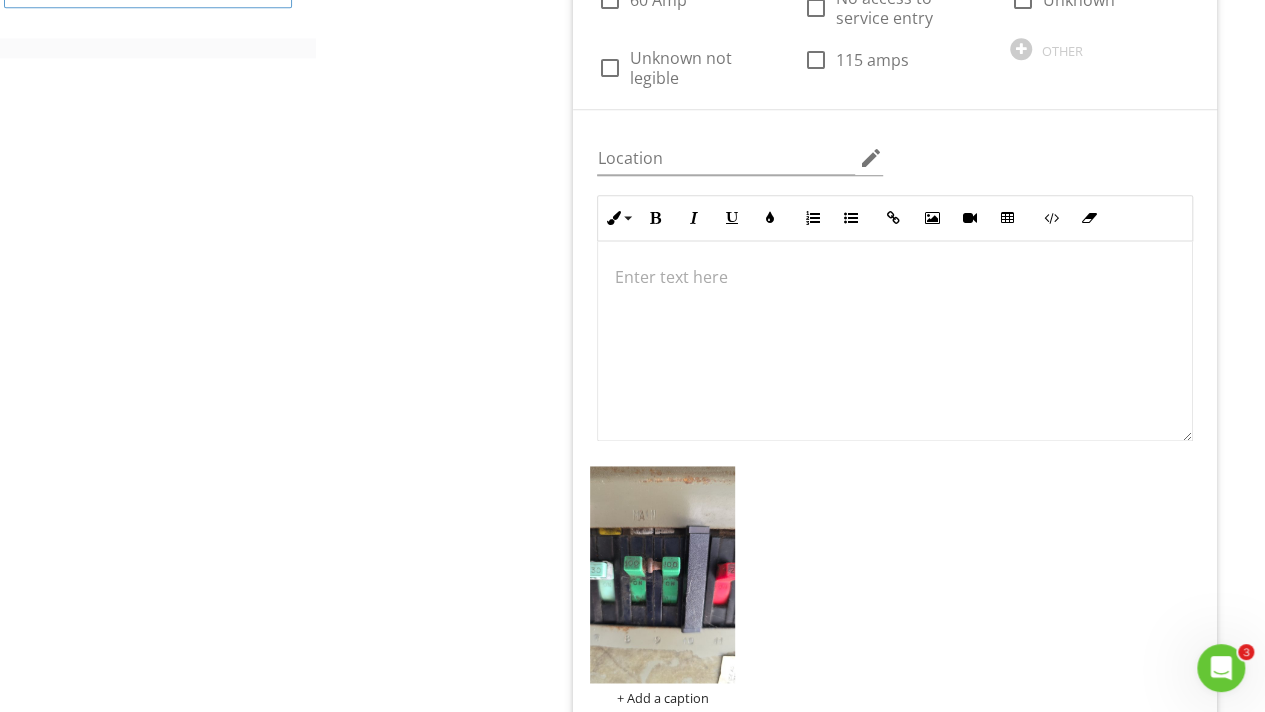 scroll, scrollTop: 1400, scrollLeft: 0, axis: vertical 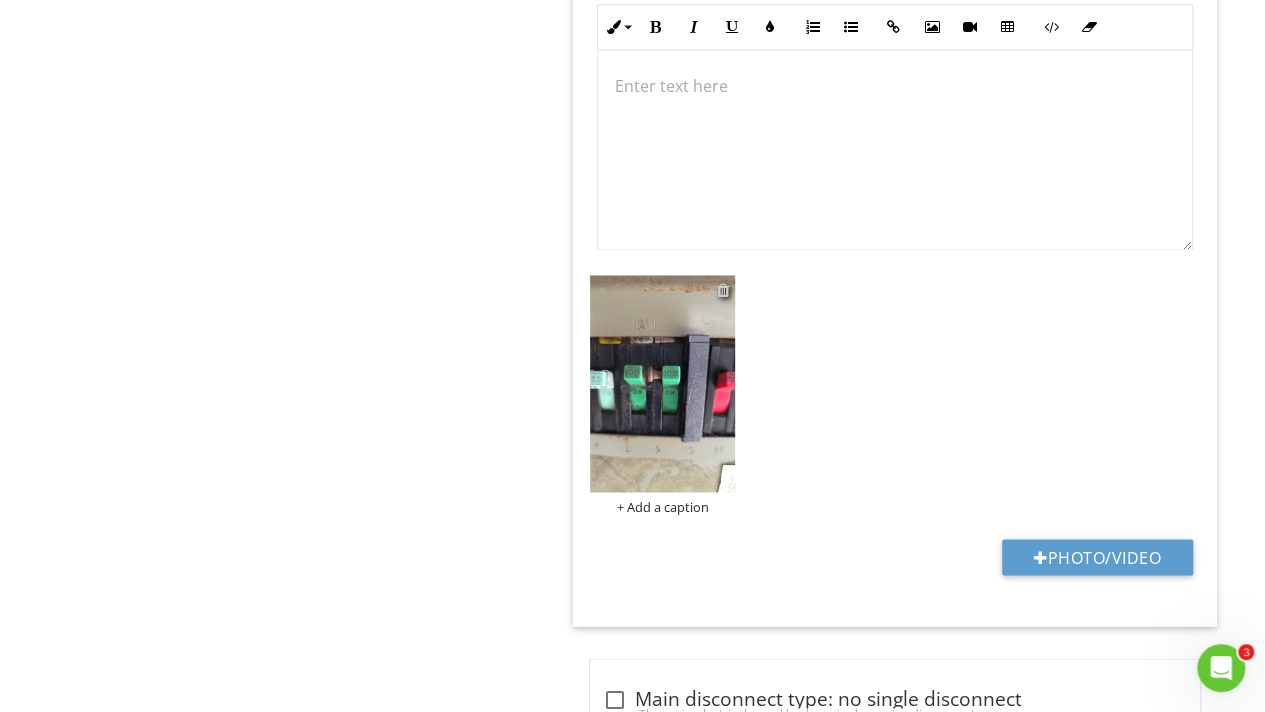 click at bounding box center (722, 290) 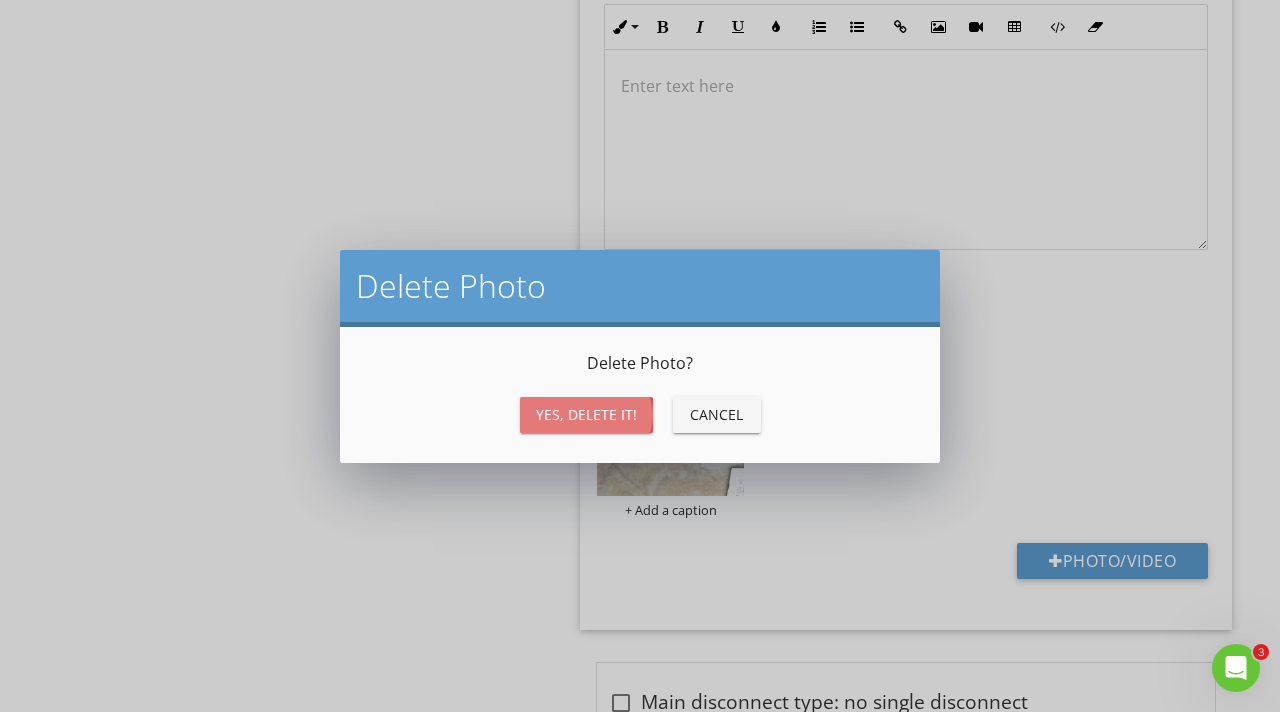drag, startPoint x: 588, startPoint y: 405, endPoint x: 1279, endPoint y: 233, distance: 712.08496 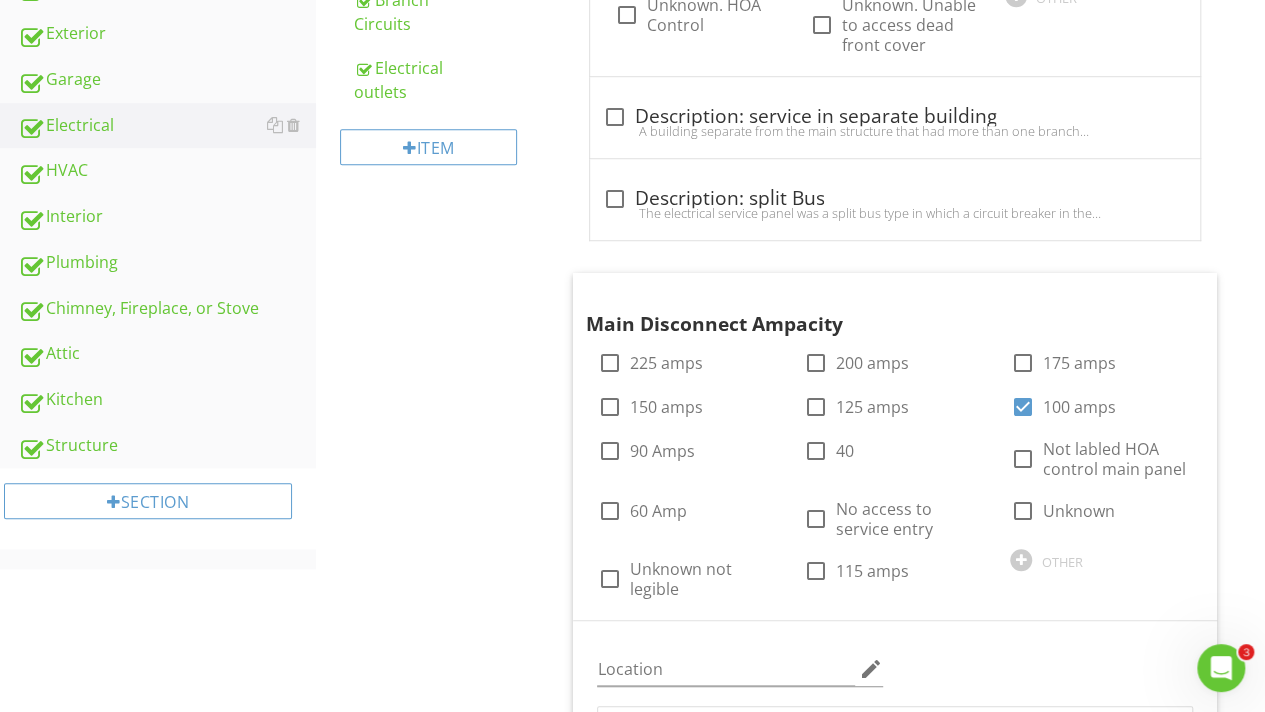 scroll, scrollTop: 500, scrollLeft: 0, axis: vertical 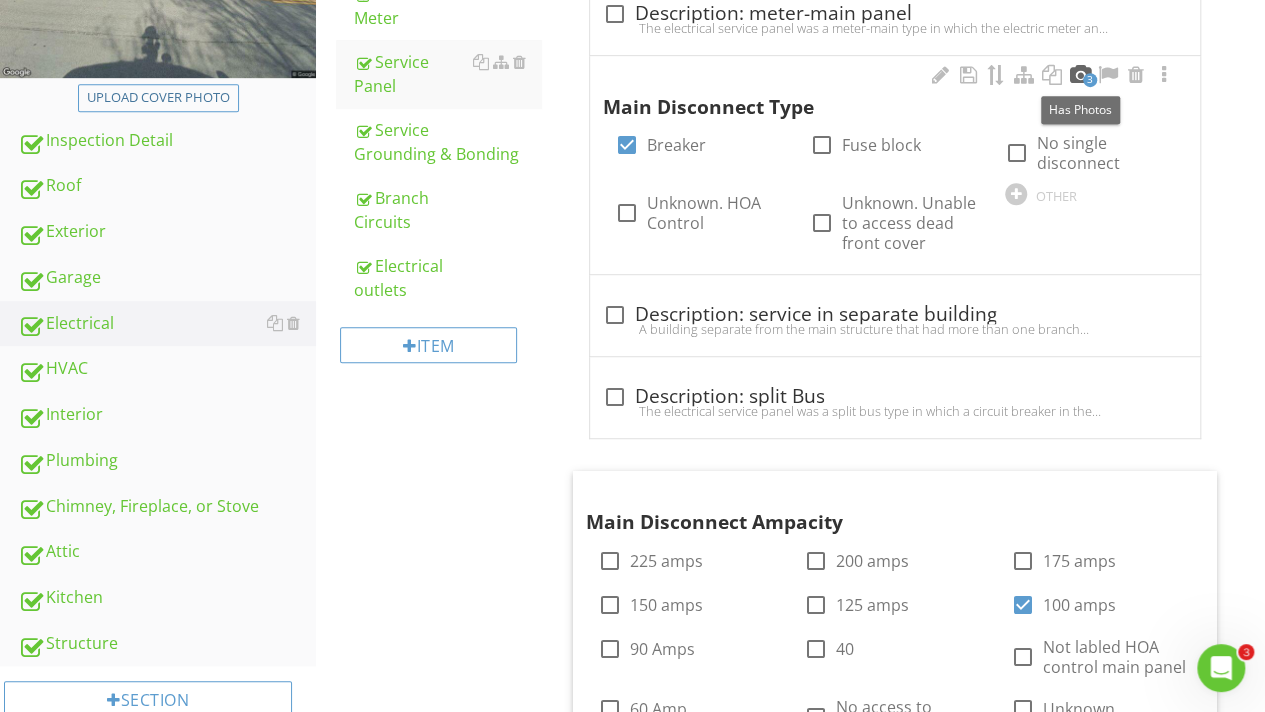 click at bounding box center (1080, 75) 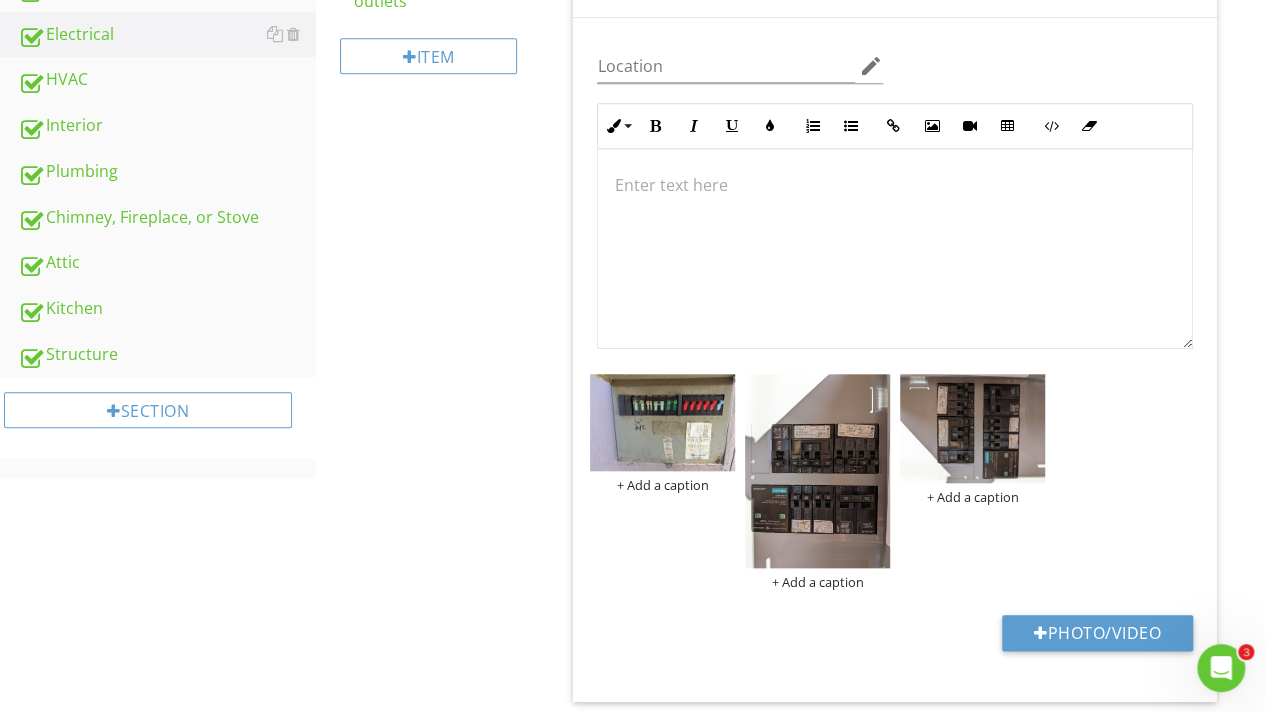 scroll, scrollTop: 800, scrollLeft: 0, axis: vertical 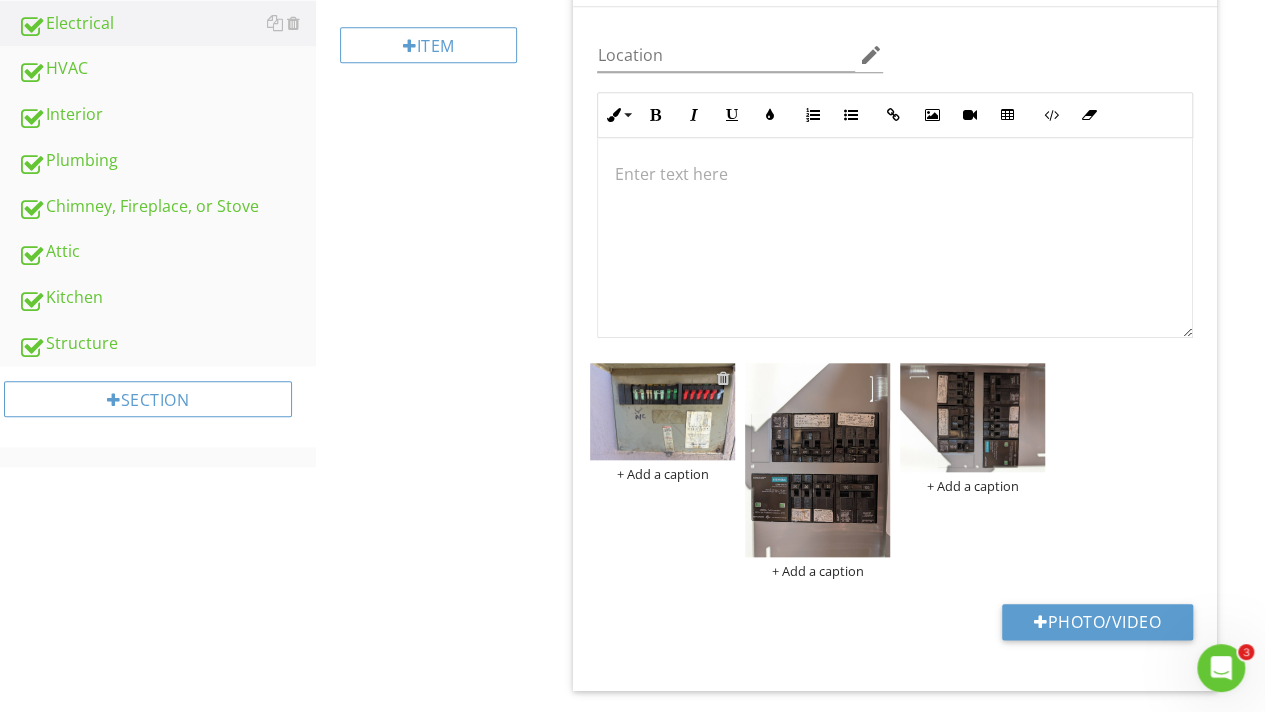 click at bounding box center [722, 378] 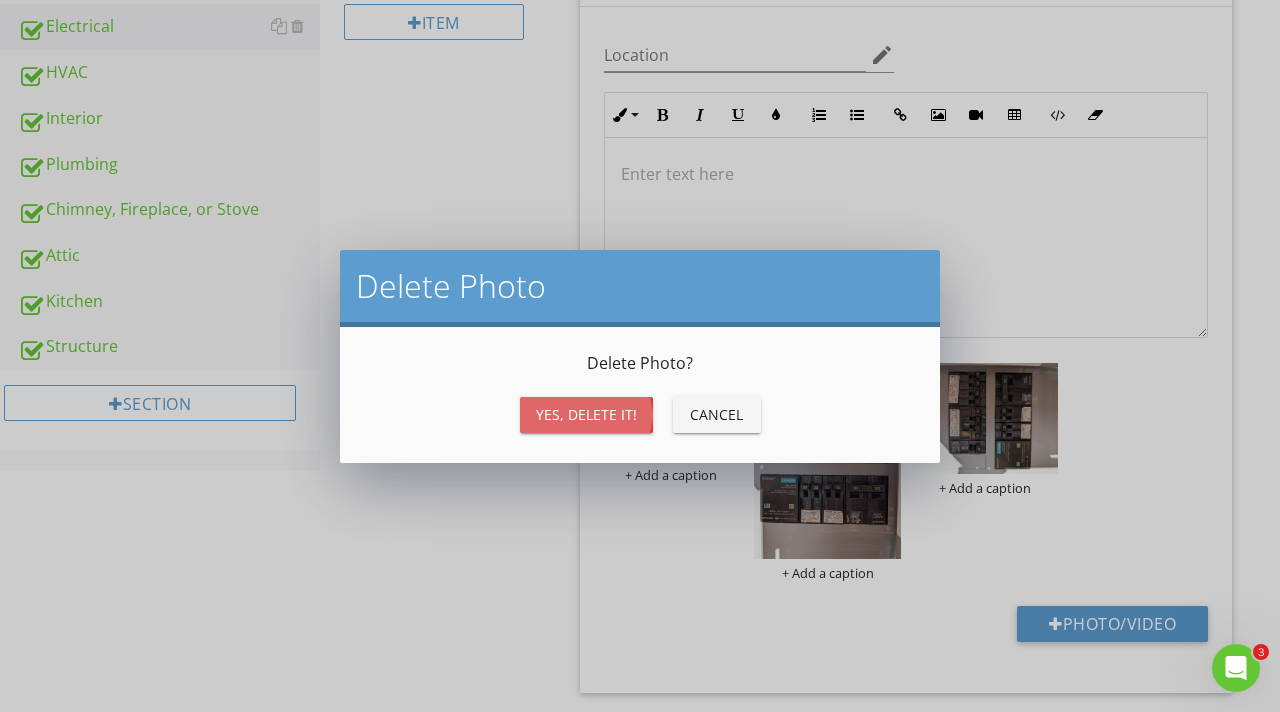 click on "Yes, Delete it!" at bounding box center (586, 414) 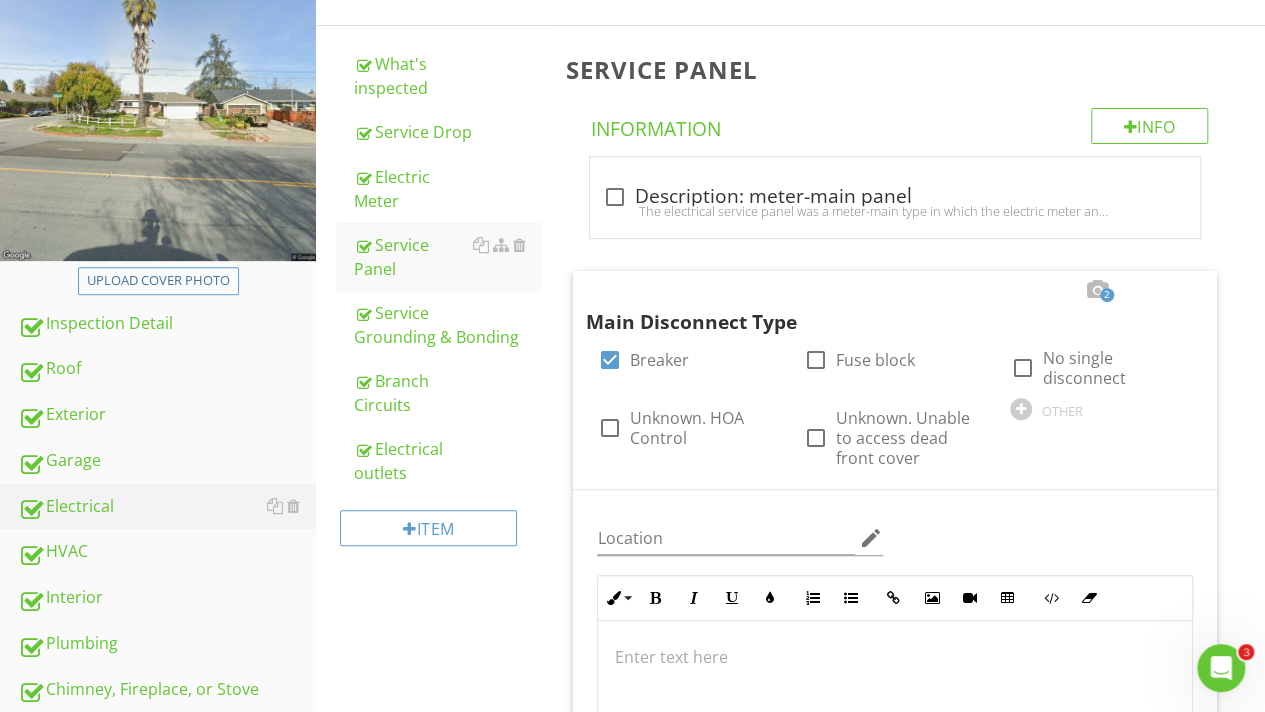 scroll, scrollTop: 600, scrollLeft: 0, axis: vertical 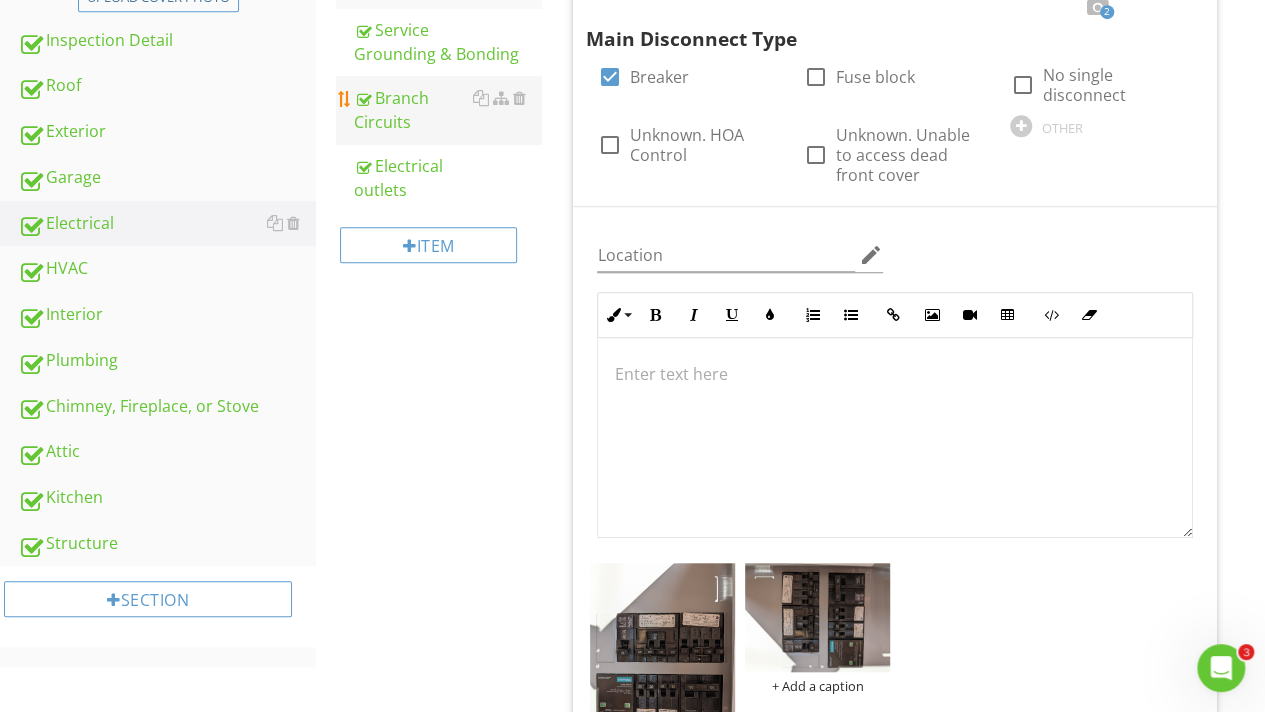 click on "Branch Circuits" at bounding box center [447, 110] 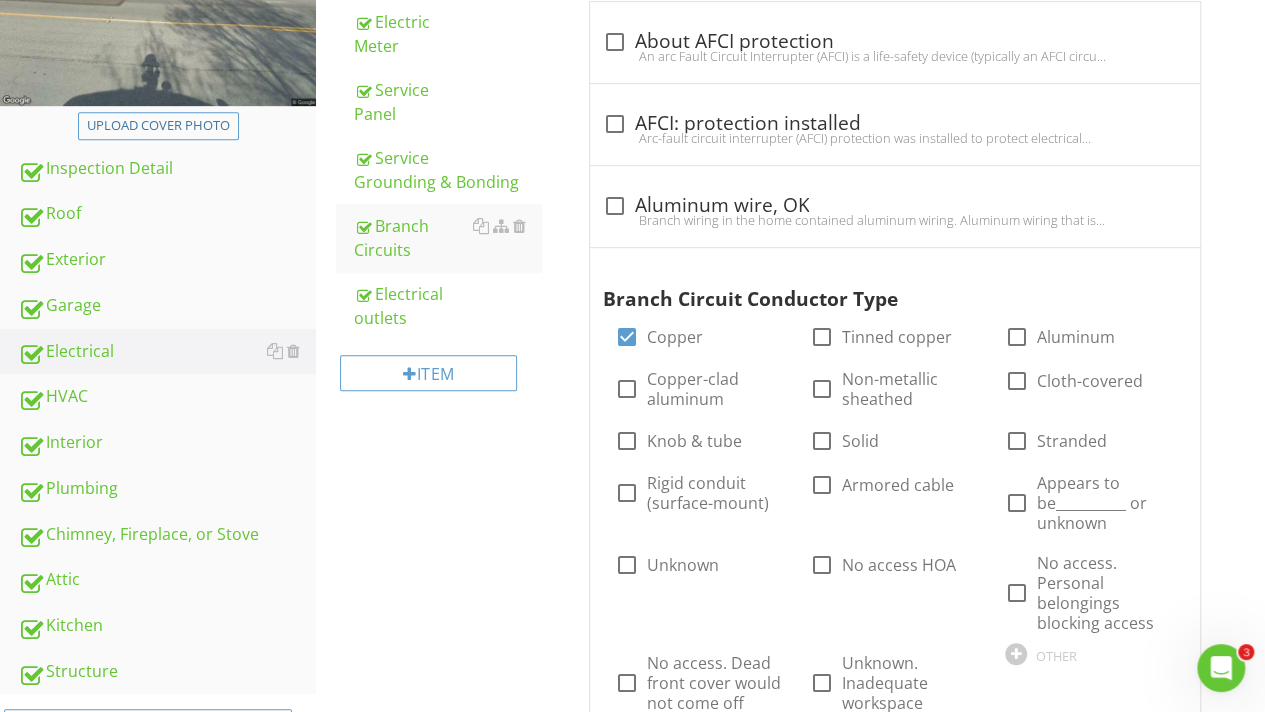 scroll, scrollTop: 400, scrollLeft: 0, axis: vertical 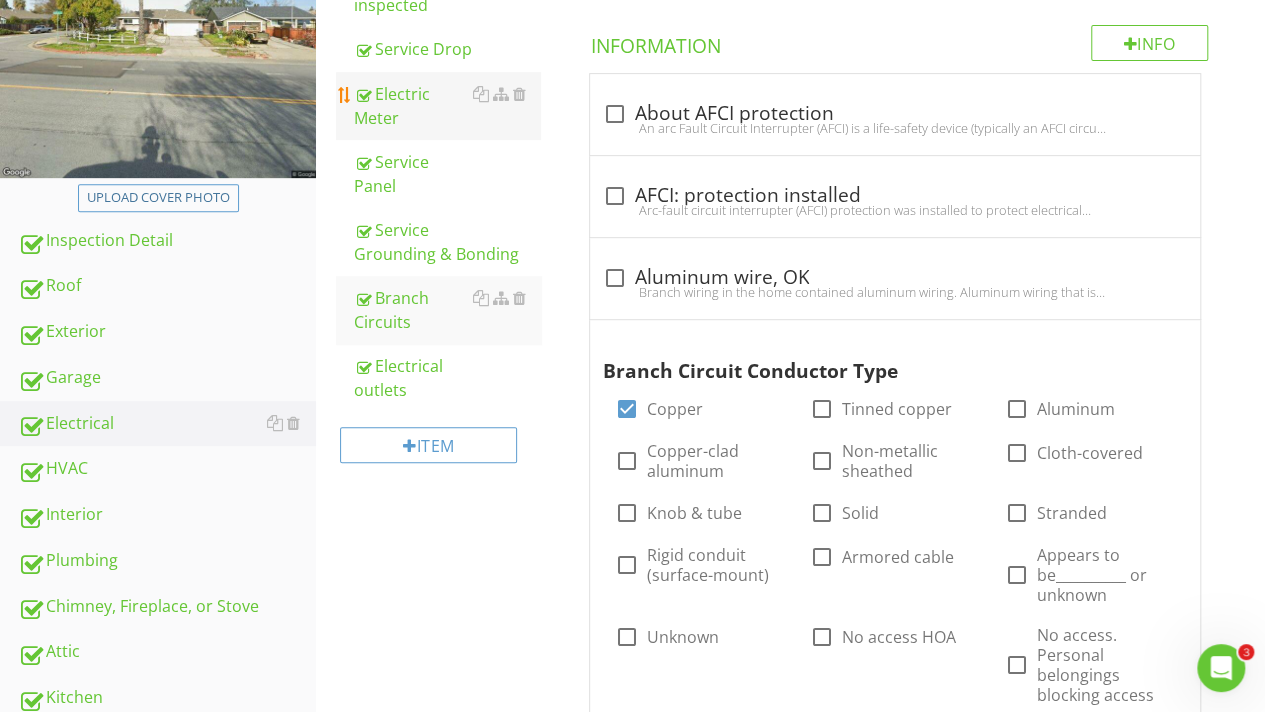 click on "Electric Meter" at bounding box center [447, 106] 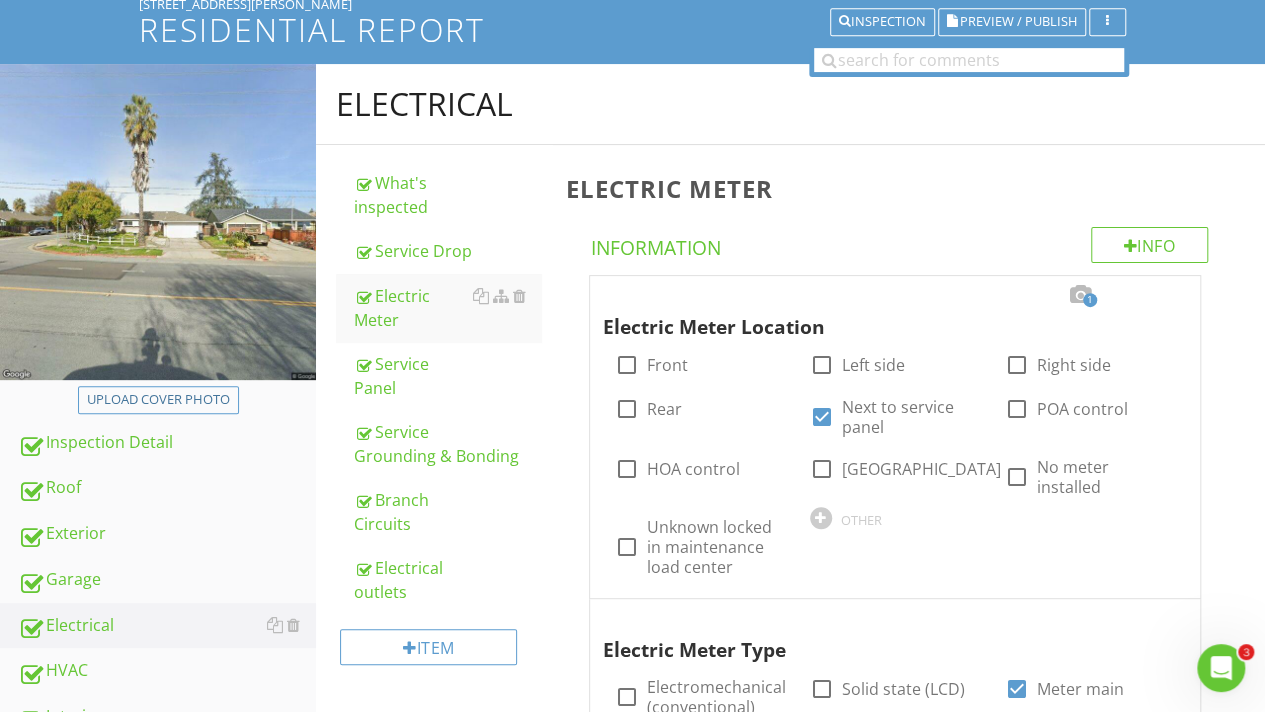 scroll, scrollTop: 100, scrollLeft: 0, axis: vertical 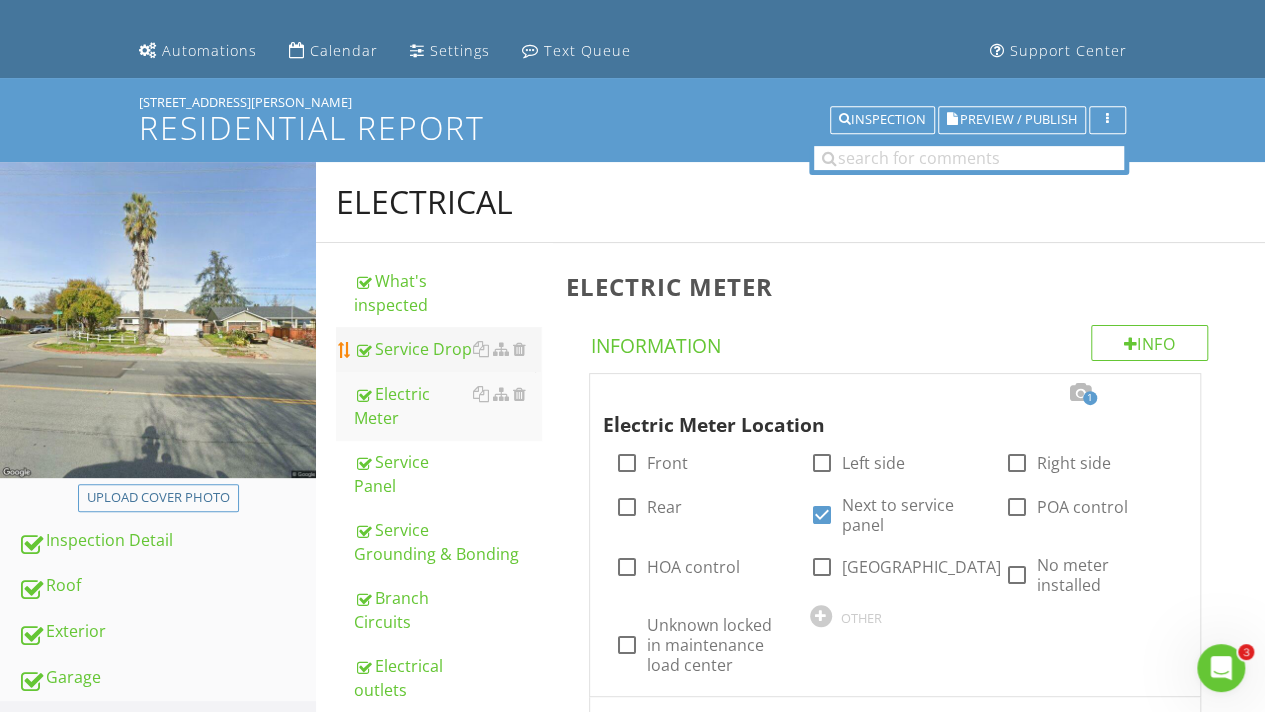 click on "Service Drop" at bounding box center (447, 349) 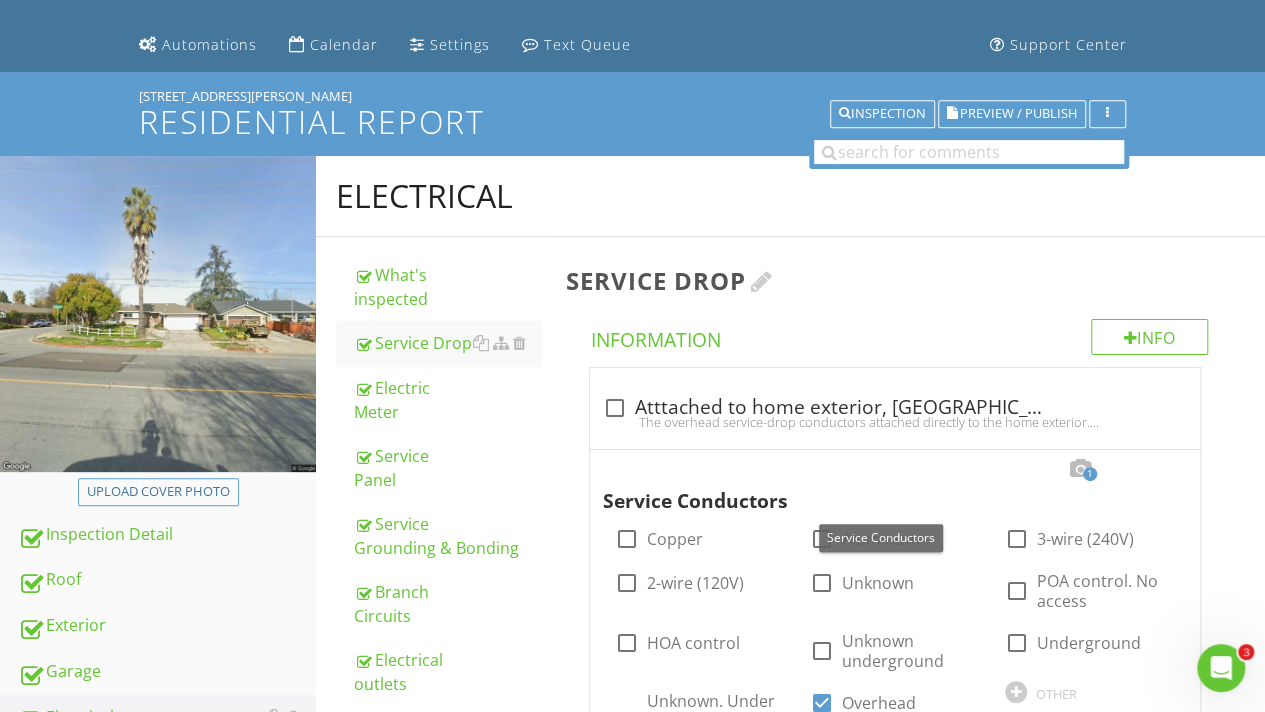 scroll, scrollTop: 0, scrollLeft: 0, axis: both 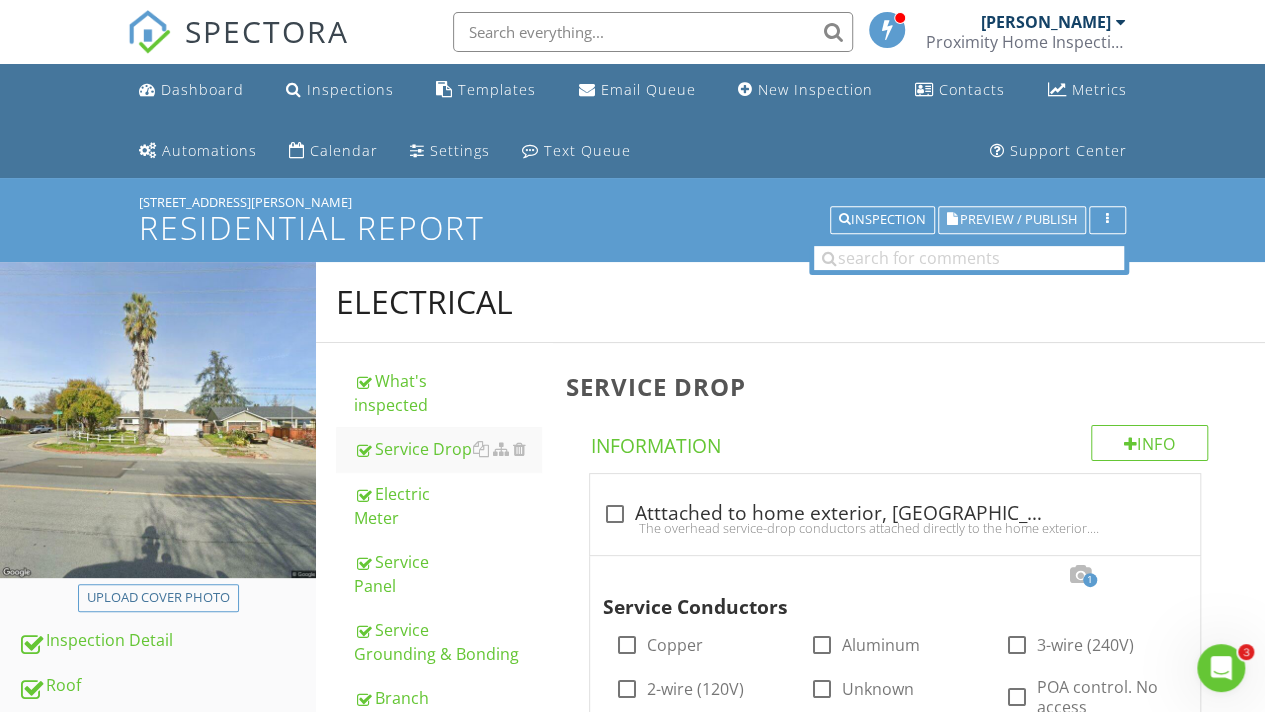 click on "Preview / Publish" at bounding box center (1018, 220) 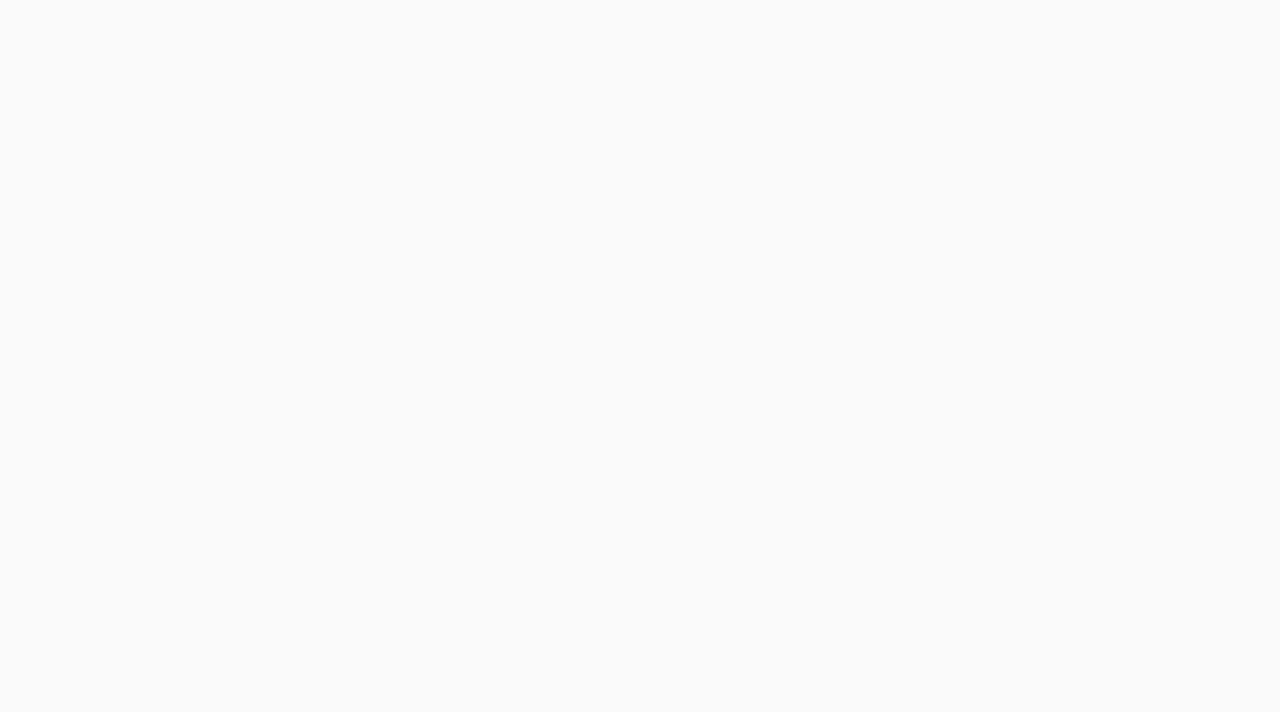 scroll, scrollTop: 0, scrollLeft: 0, axis: both 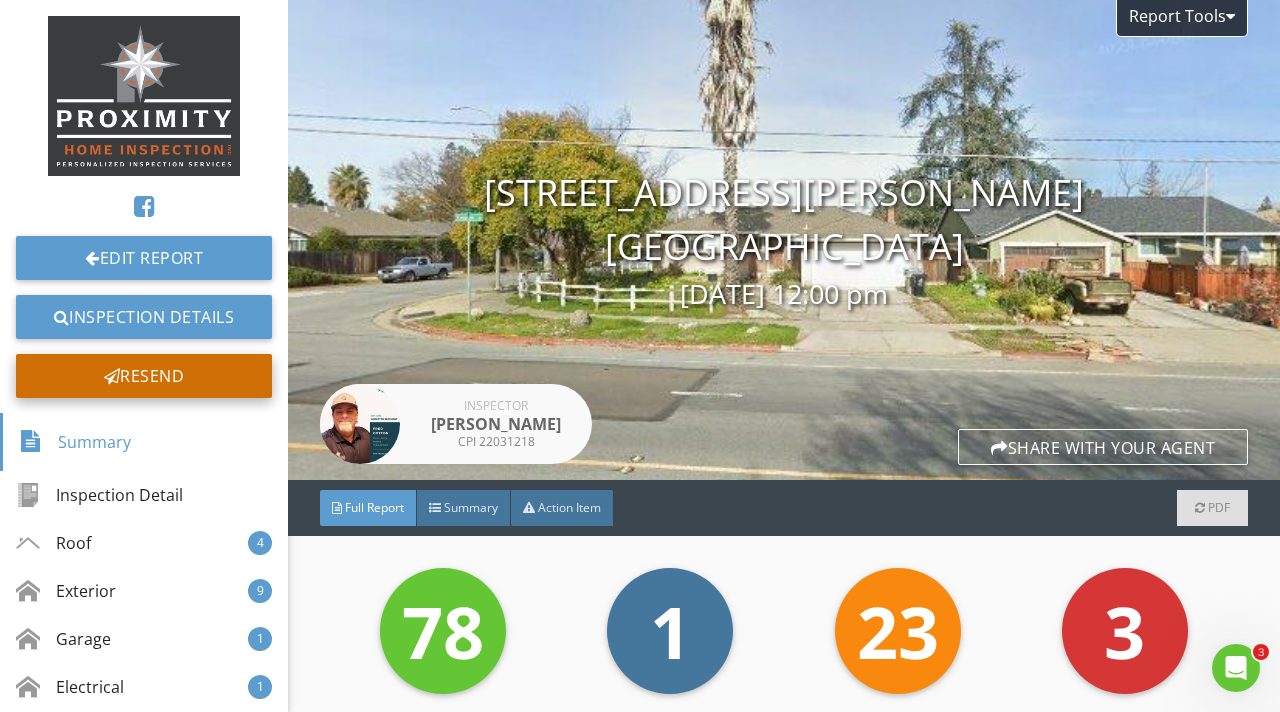 click on "Resend" at bounding box center [144, 376] 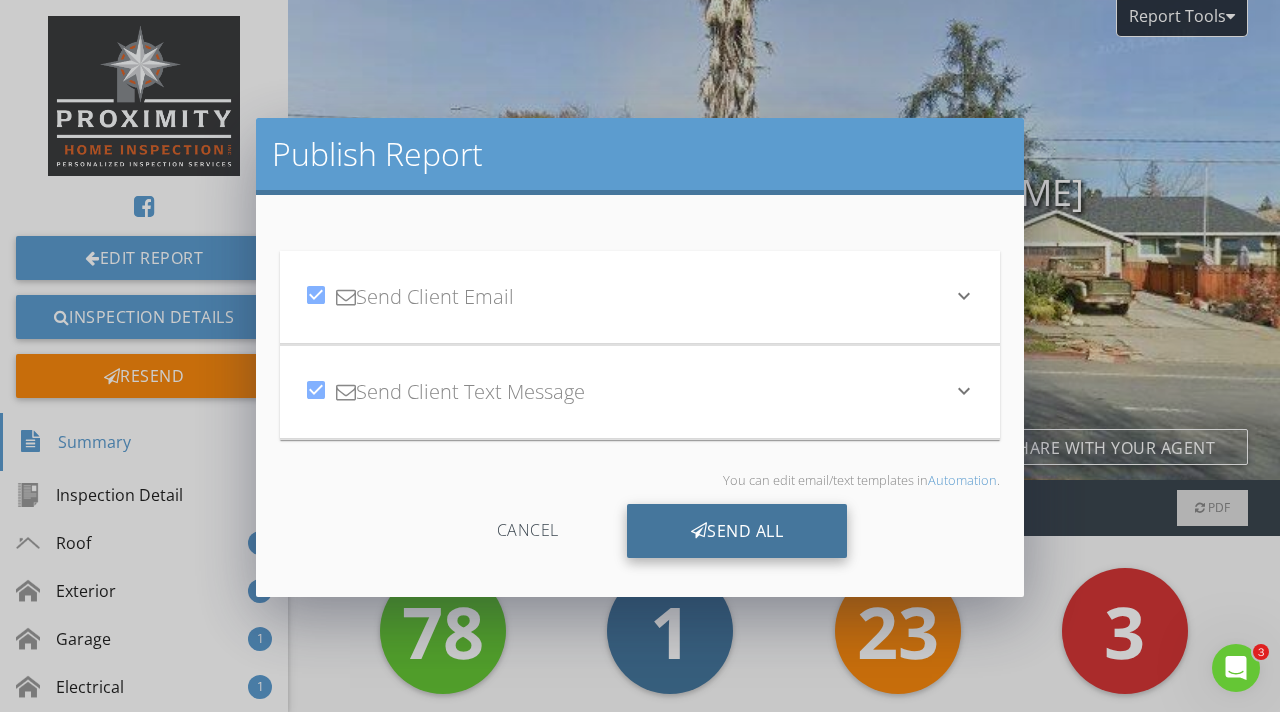 click on "Send All" at bounding box center [737, 531] 